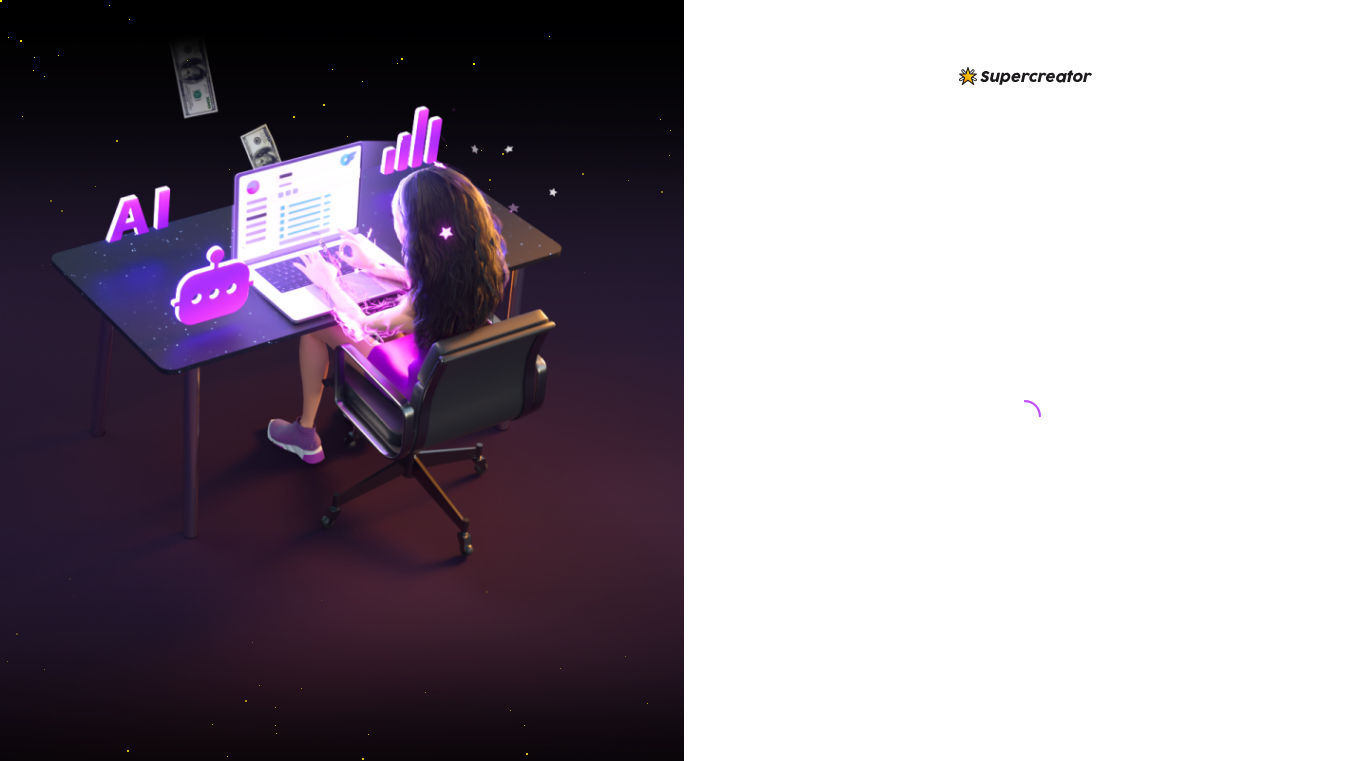 scroll, scrollTop: 0, scrollLeft: 0, axis: both 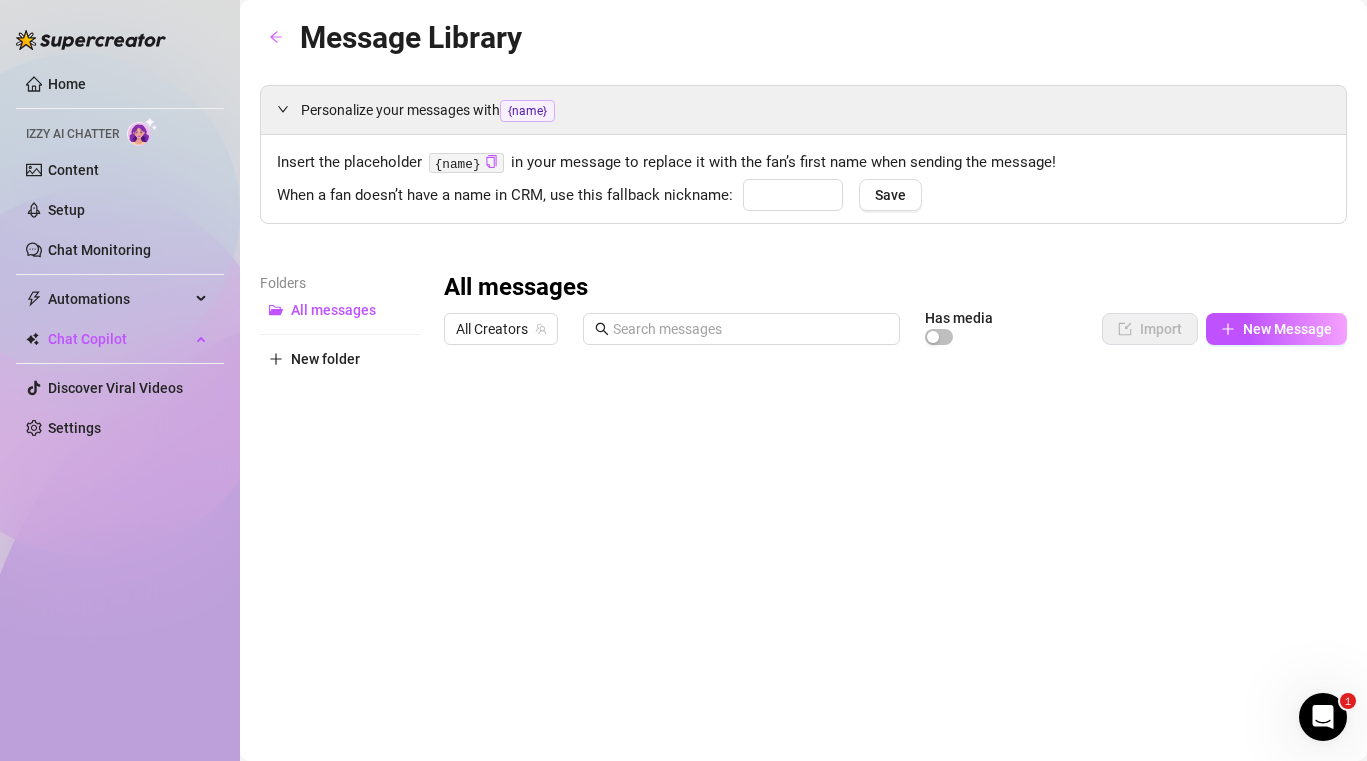 type on "babe" 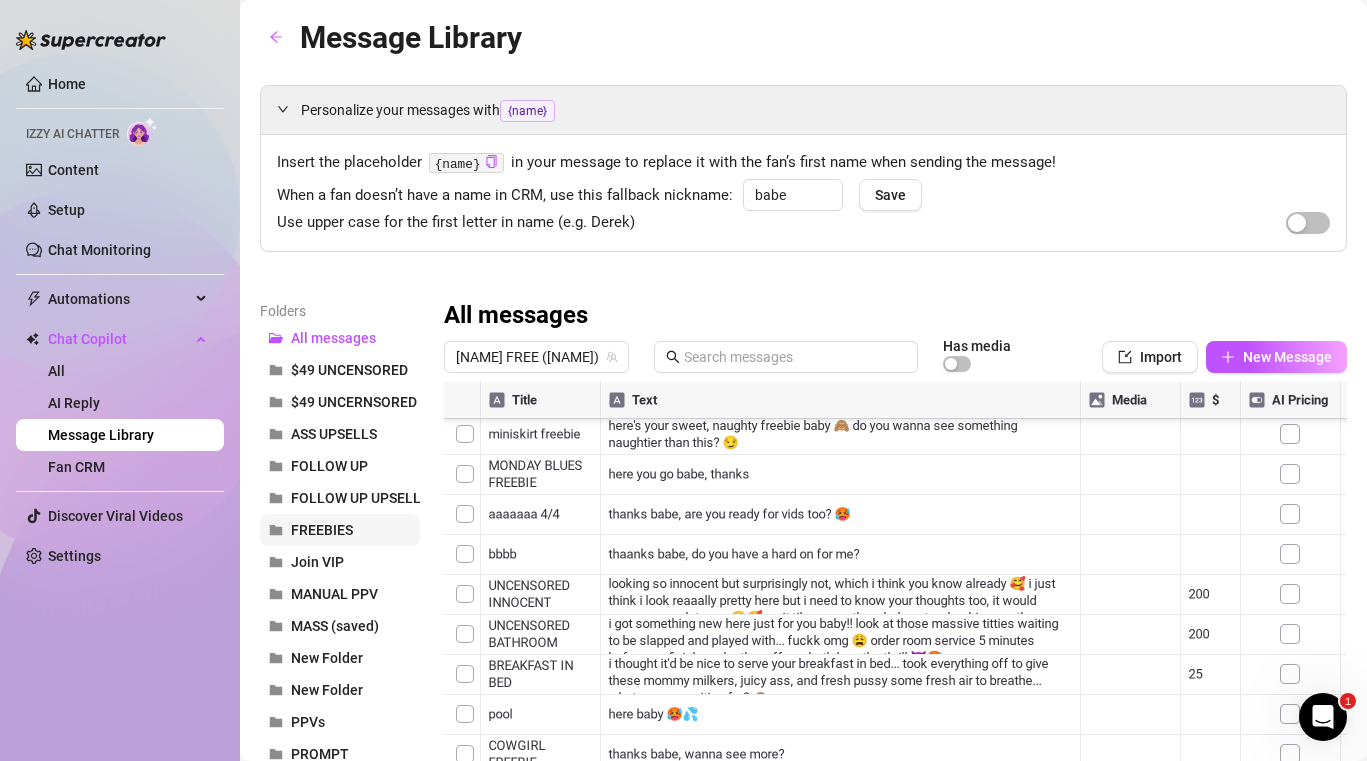 scroll, scrollTop: 2288, scrollLeft: 0, axis: vertical 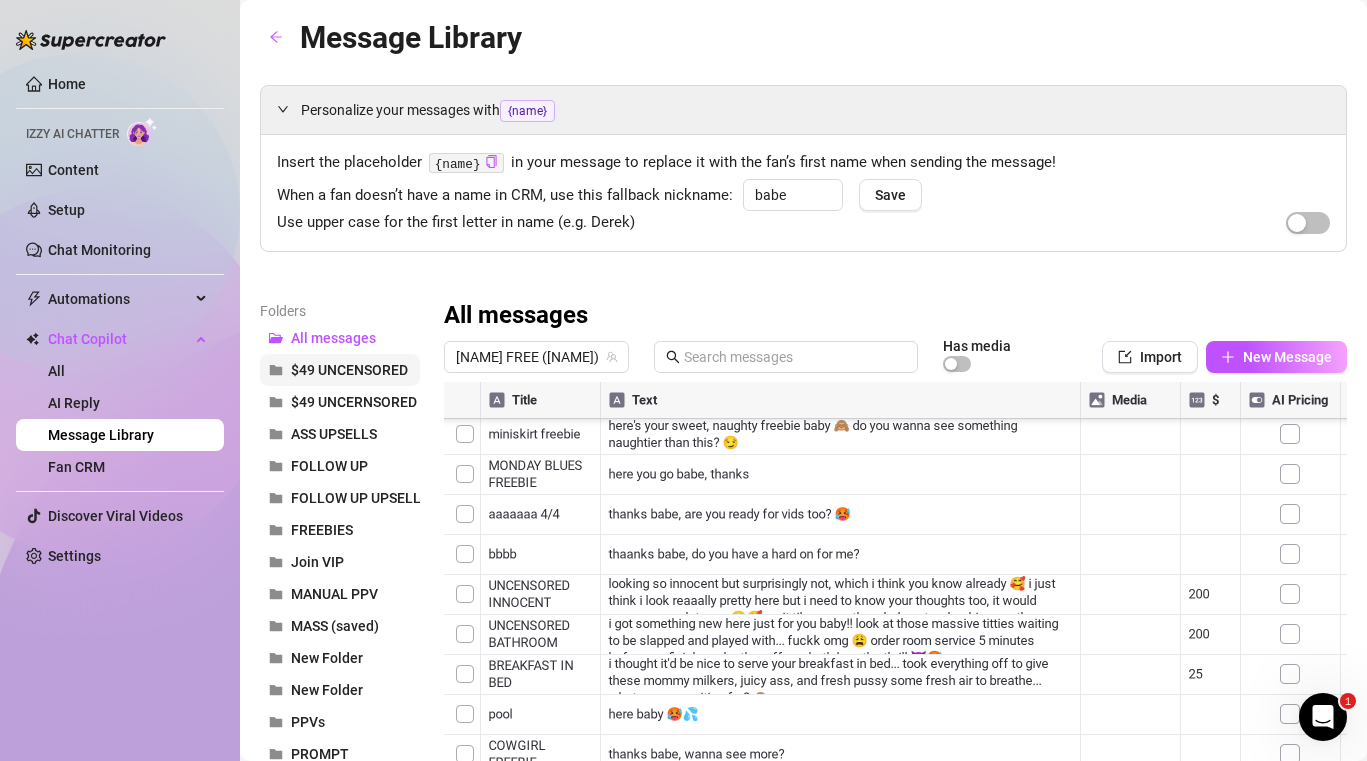 click on "$49 UNCENSORED" at bounding box center (340, 370) 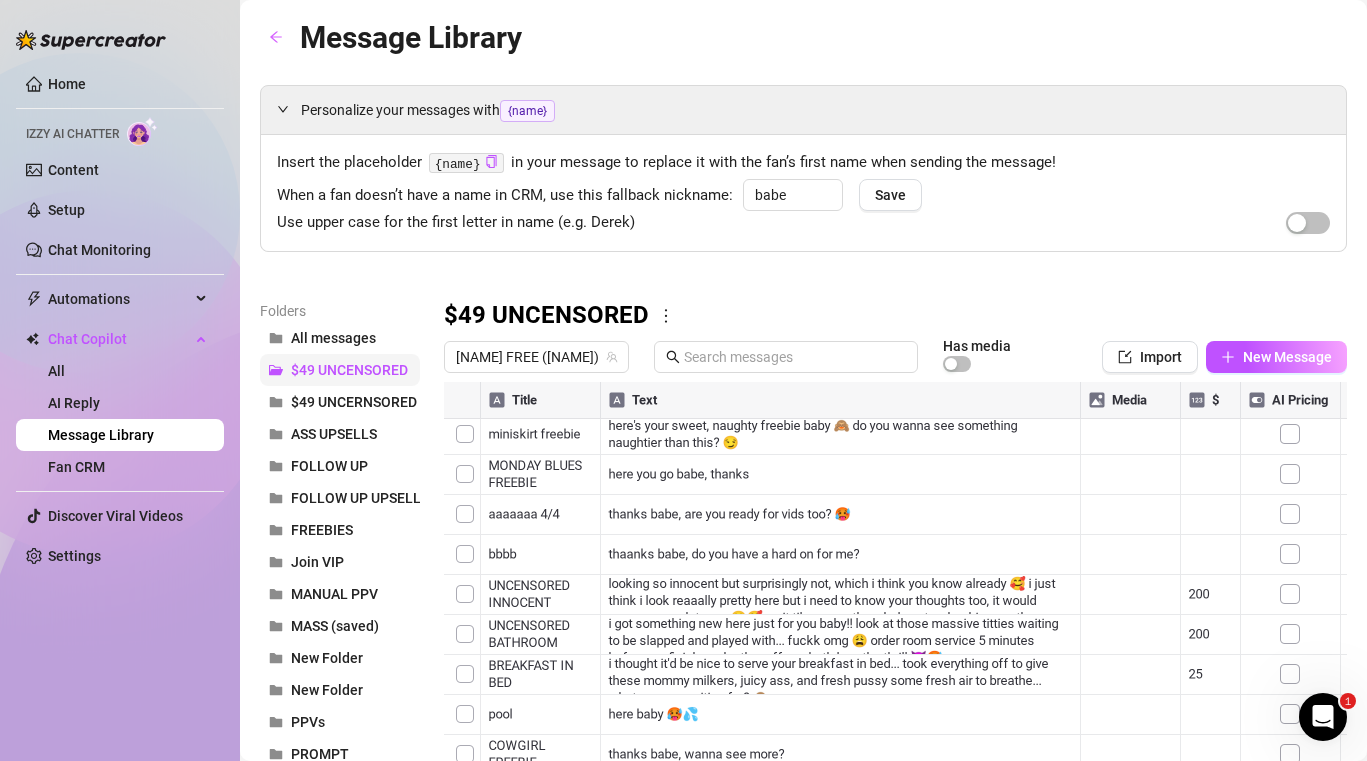 scroll, scrollTop: 0, scrollLeft: 0, axis: both 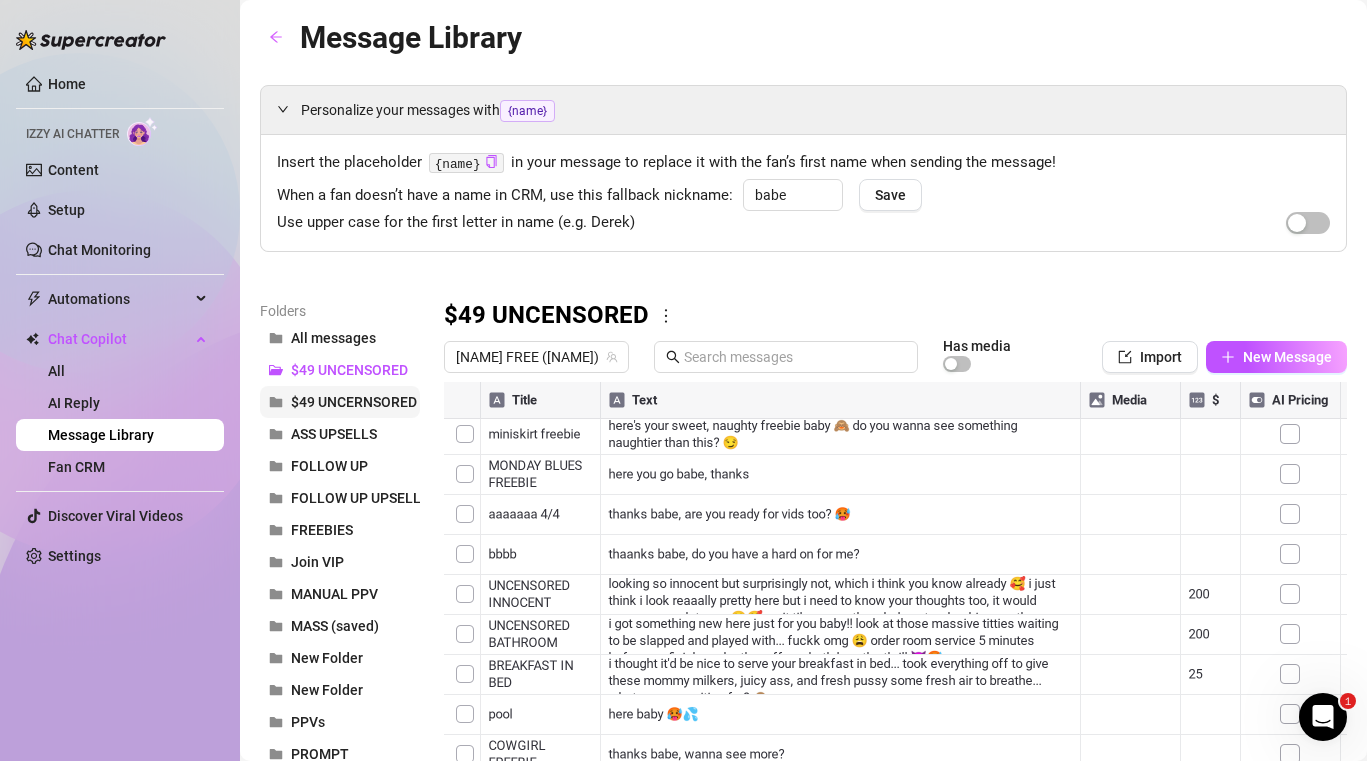 click on "$49 UNCERNSORED" at bounding box center (354, 402) 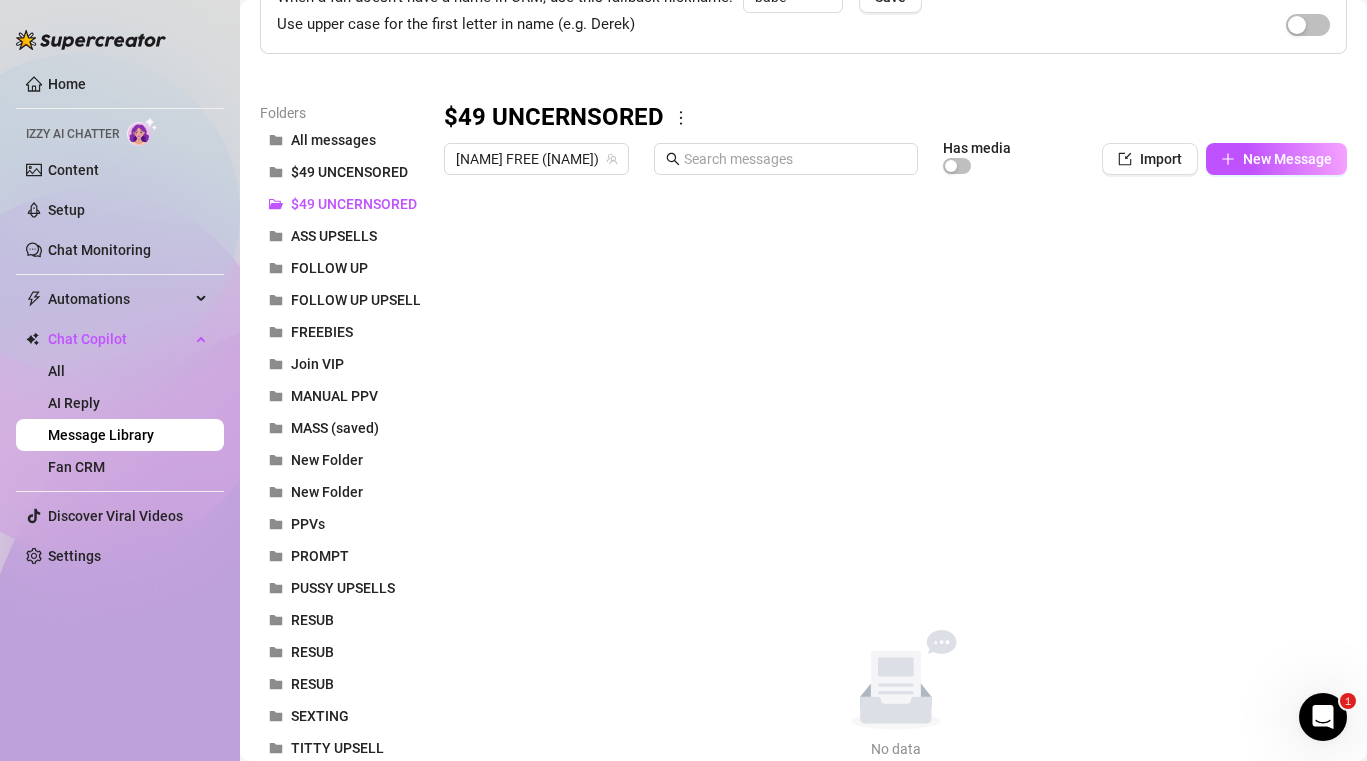 scroll, scrollTop: 0, scrollLeft: 0, axis: both 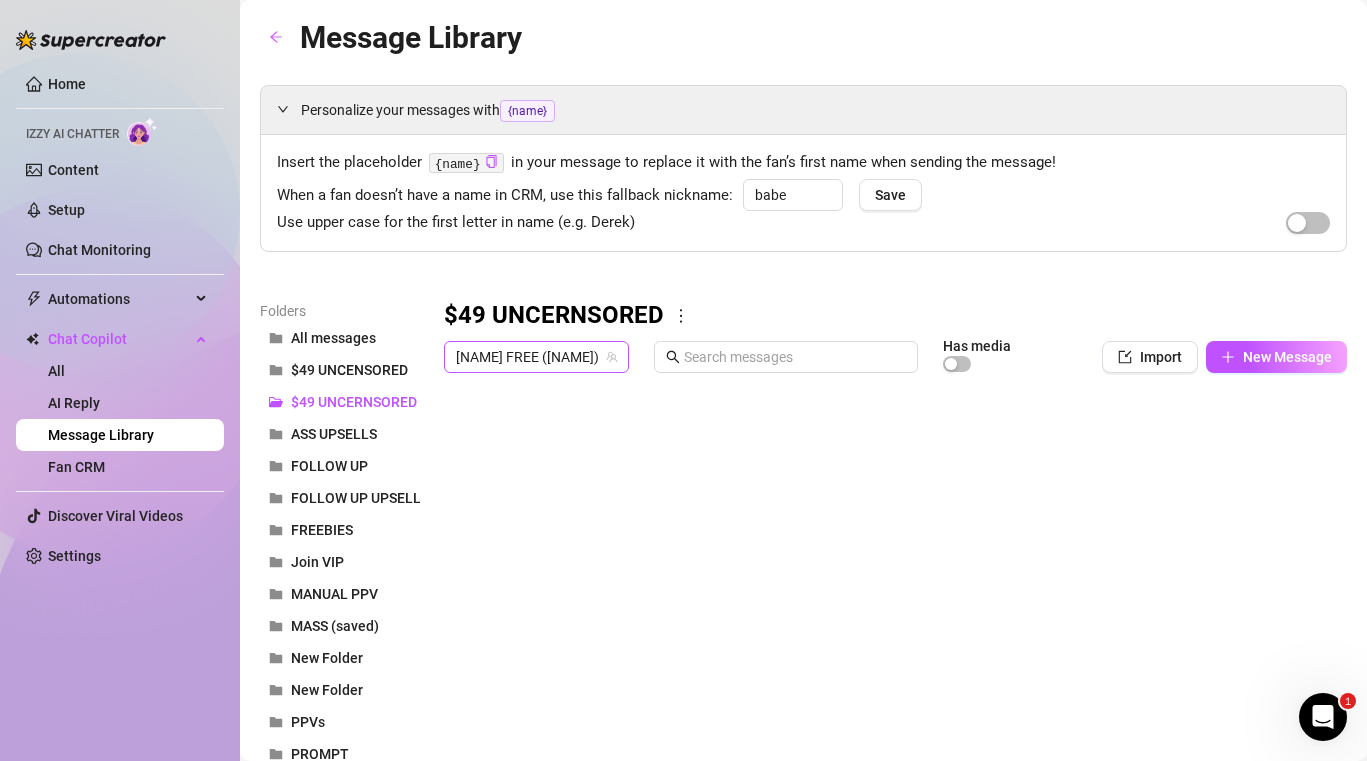 click on "[NAME] FREE ([NAME])" at bounding box center [536, 357] 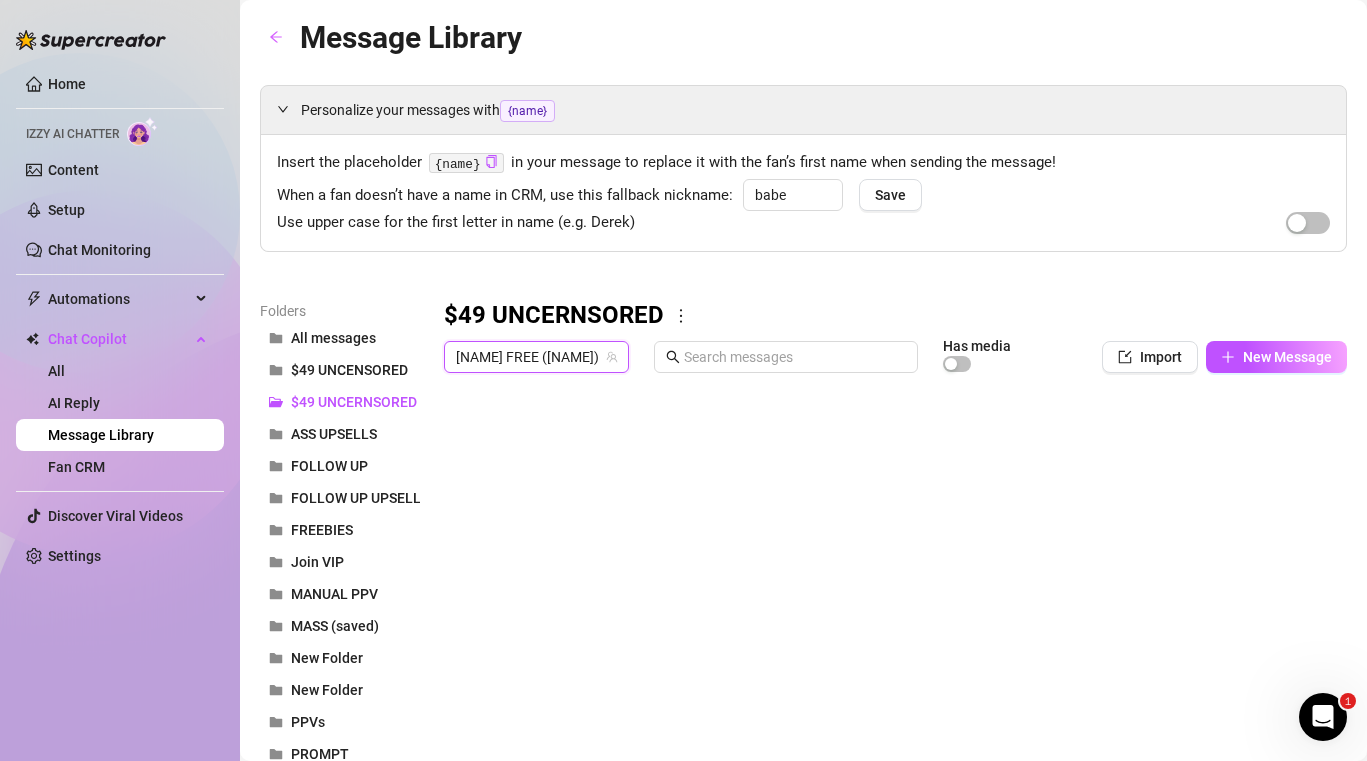 click on "[NAME] FREE ([NAME])" at bounding box center [536, 357] 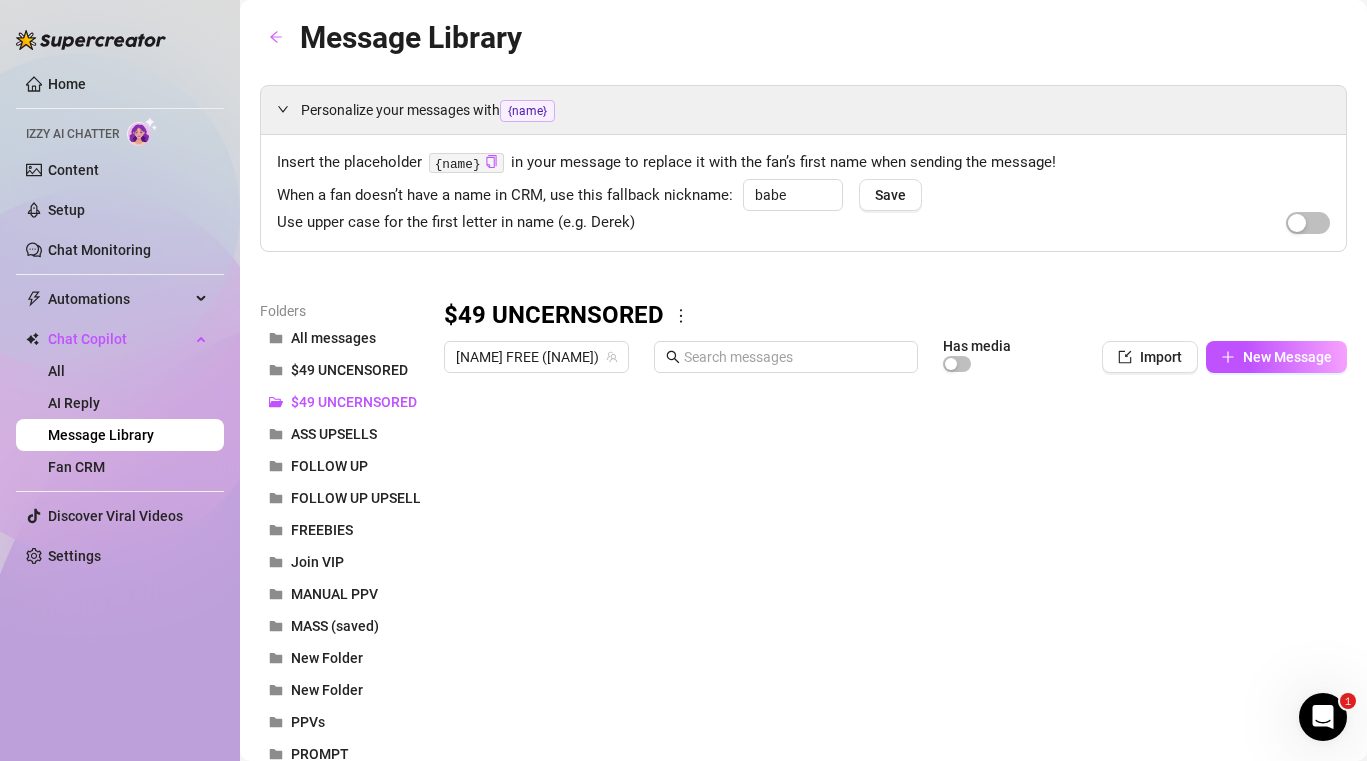 click on "Folders All messages $49 UNCENSORED $49 UNCERNSORED ASS UPSELLS FOLLOW UP FOLLOW UP UPSELL FREEBIES Join VIP MANUAL PPV MASS (saved) New Folder New Folder PPVs PROMPT PUSSY UPSELLS RESUB RESUB RESUB SEXTING TITTY UPSELL UNCENSORED UNCENSORED UNCENSORED BUNDLE UPSELL UPSELL UPSELLS - TITTY VERIFY VERIFY VIP WELCOME New folder $49 UNCERNSORED [NAME] FREE ([NAME]) Has media Import New Message Title Text Media $ AI Pricing Accounts Type to search No data No data" at bounding box center (803, 815) 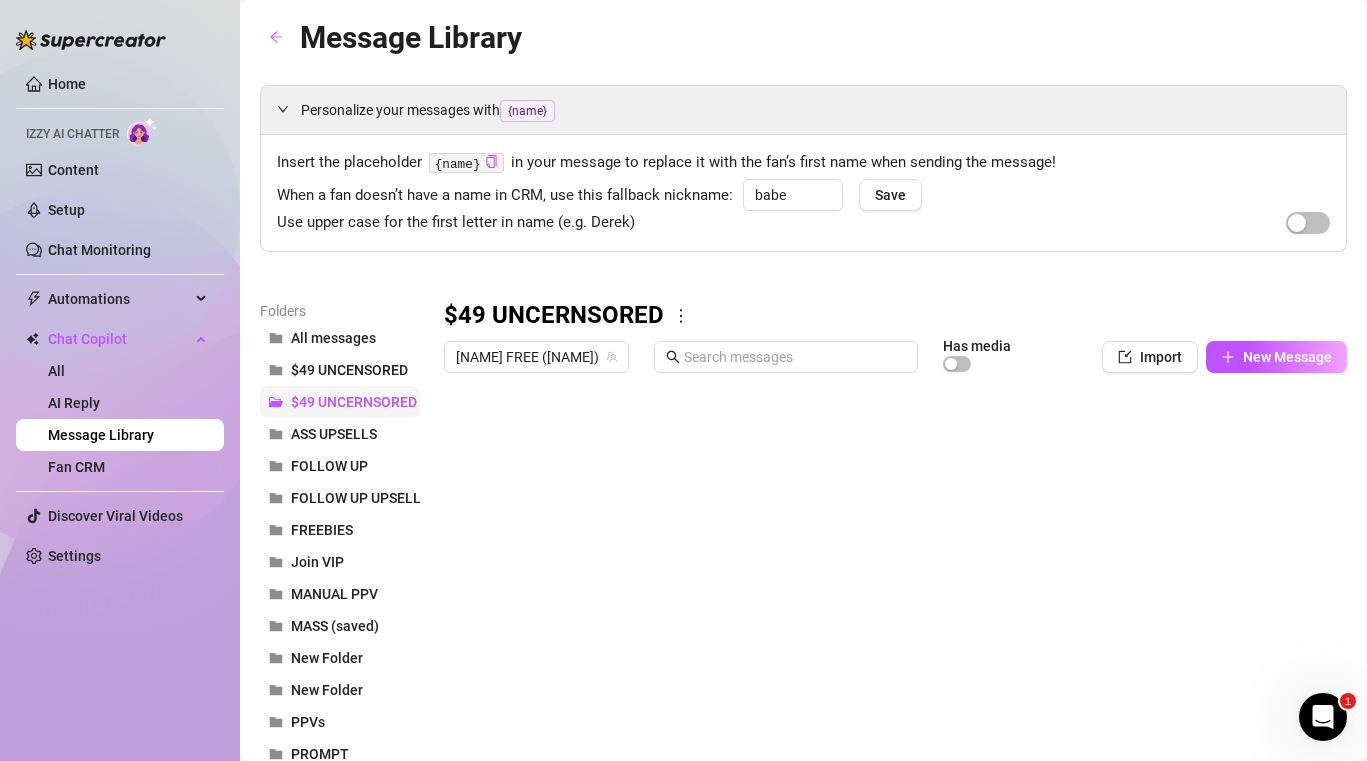 click on "$49 UNCERNSORED" at bounding box center [354, 402] 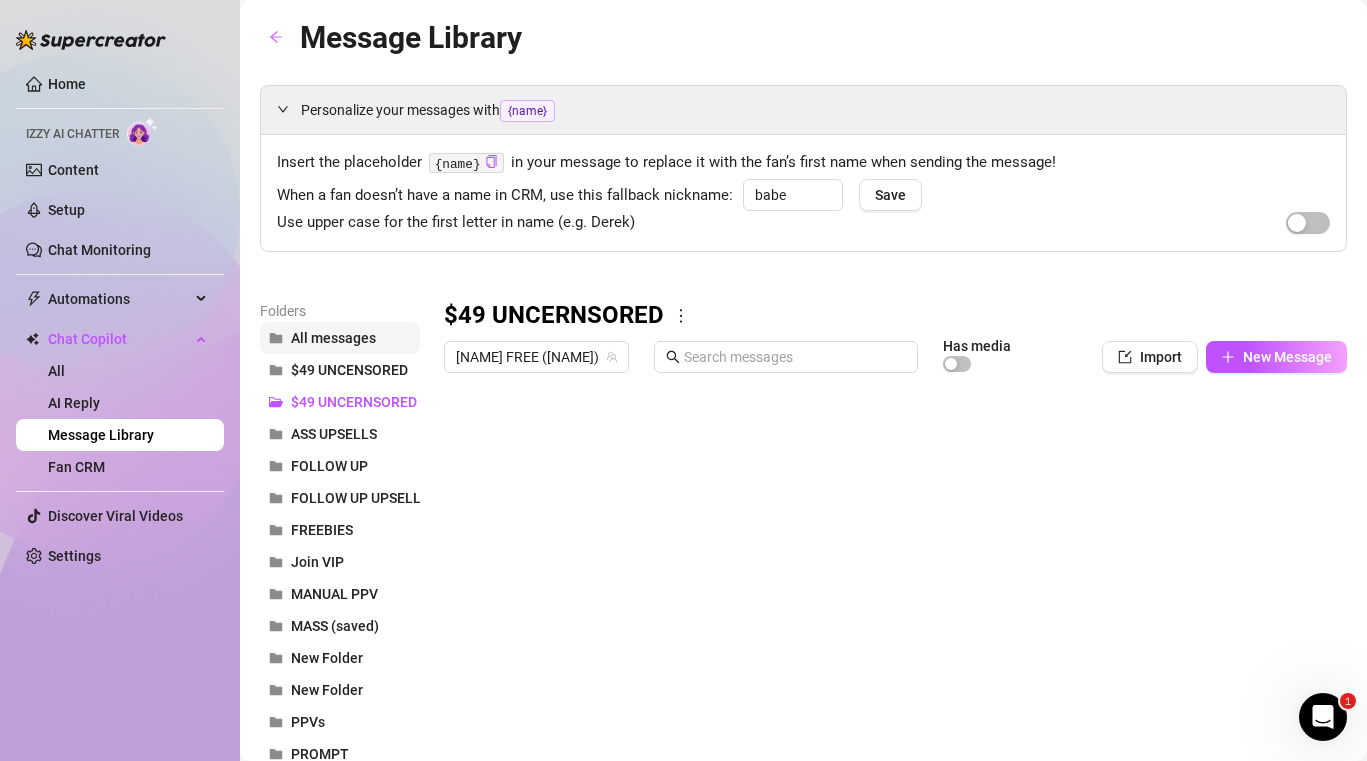 click on "All messages" at bounding box center [333, 338] 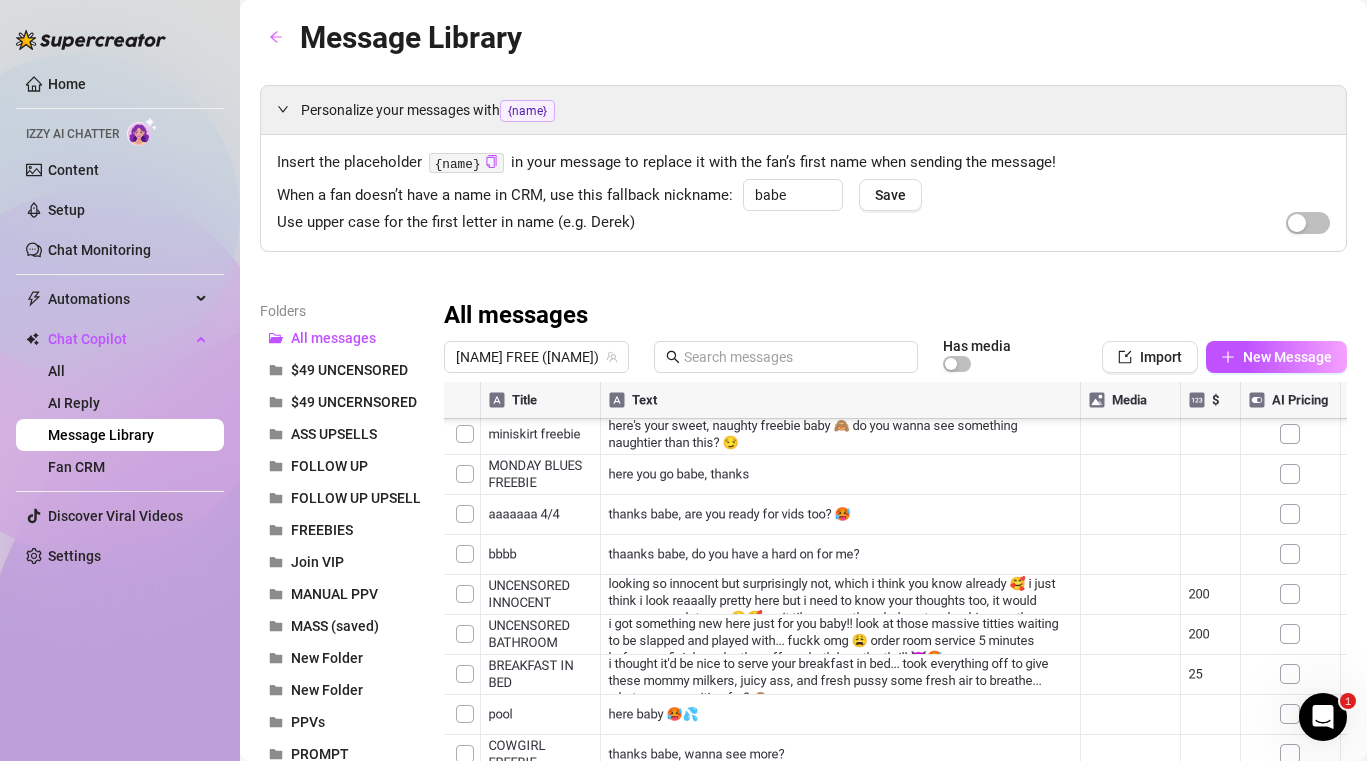 scroll, scrollTop: 6040, scrollLeft: 0, axis: vertical 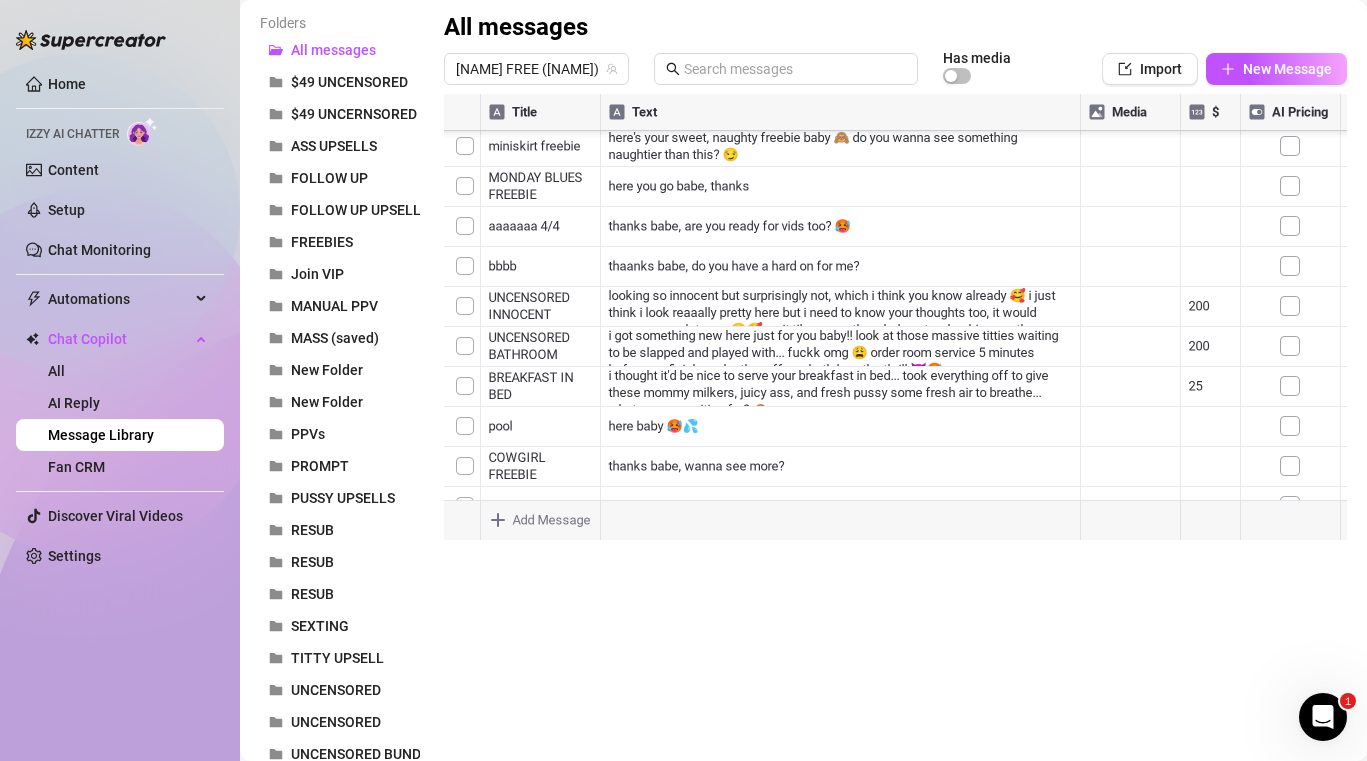 click at bounding box center (895, 317) 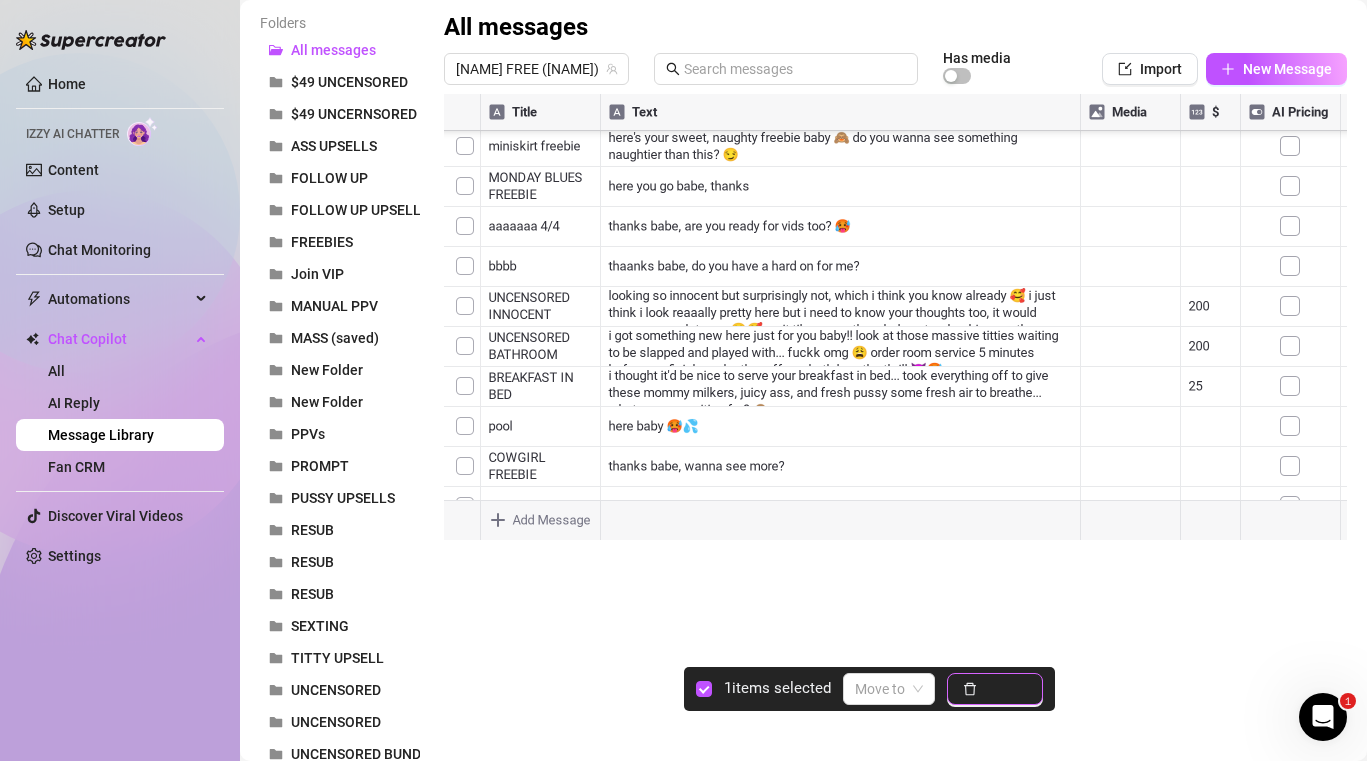 click 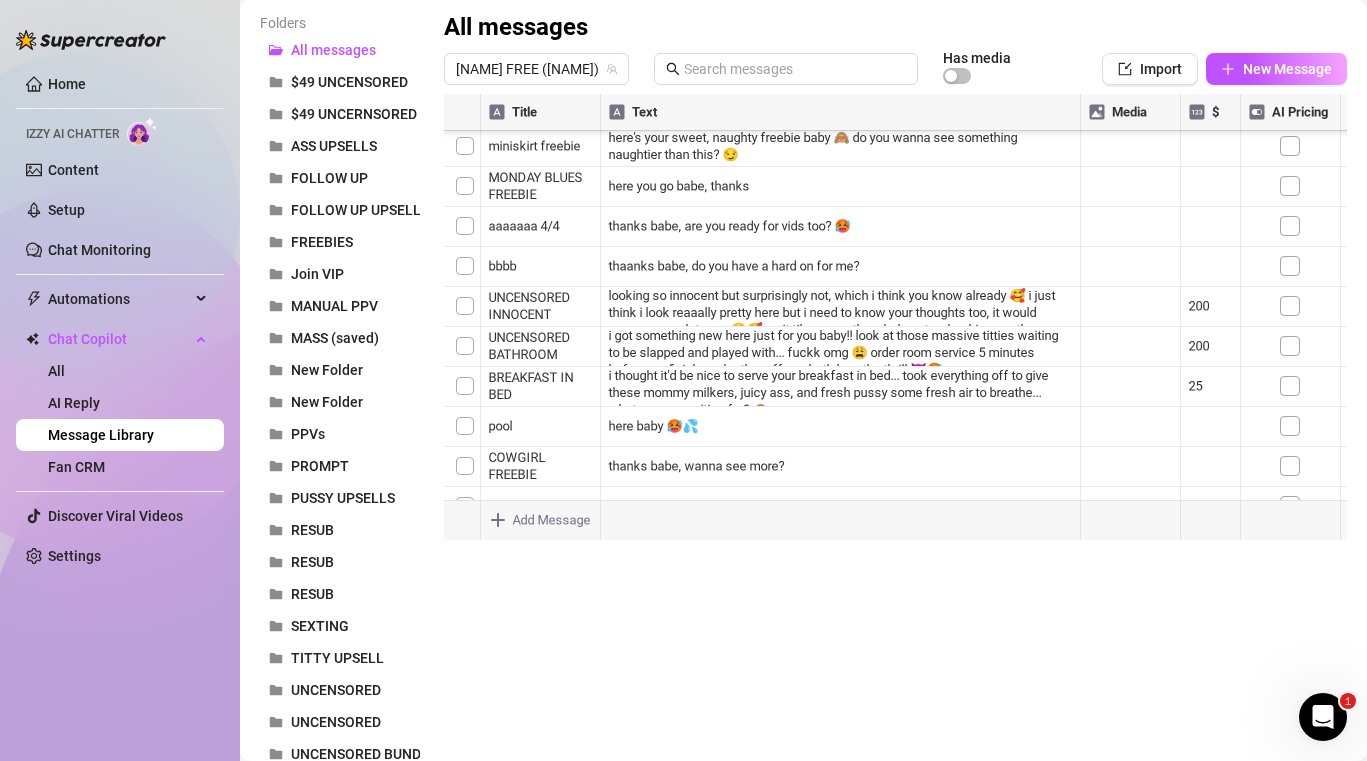 scroll, scrollTop: 6000, scrollLeft: 0, axis: vertical 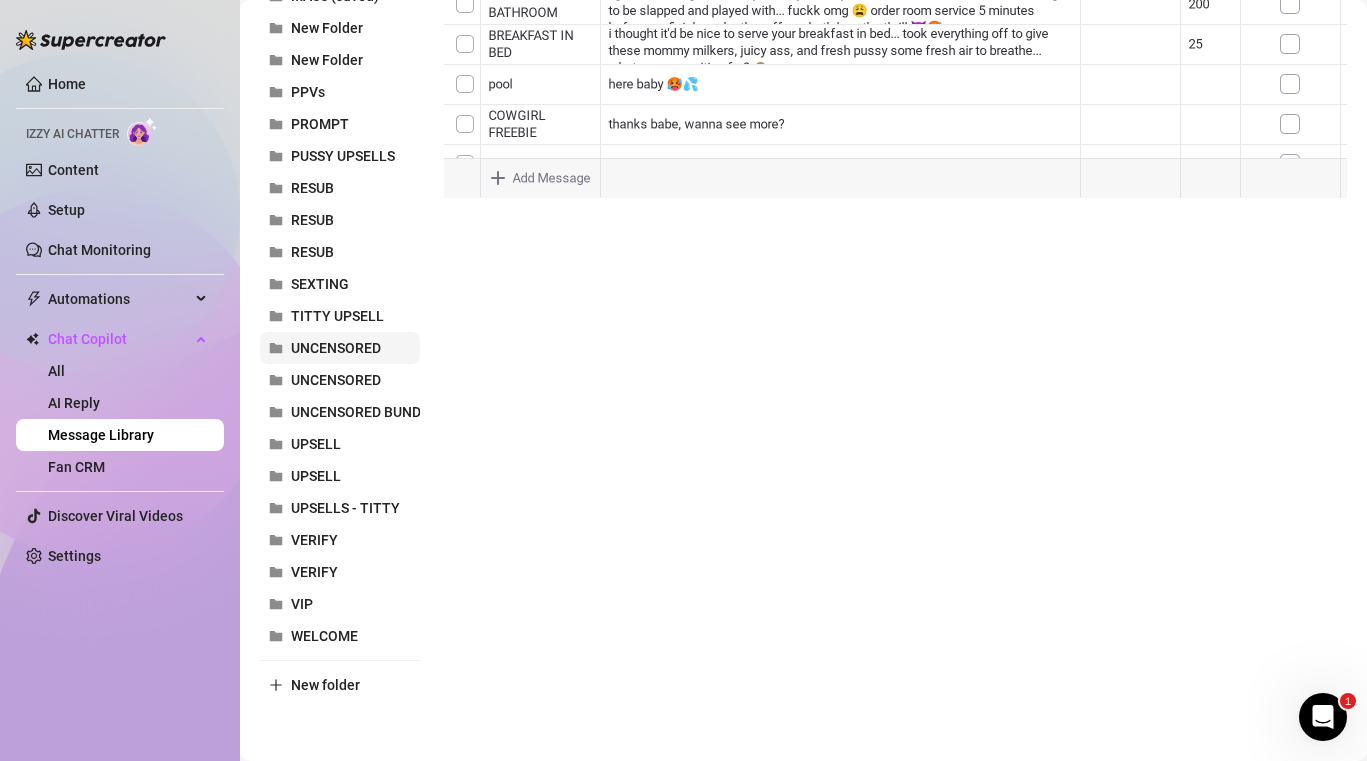 click on "UNCENSORED" at bounding box center (336, 348) 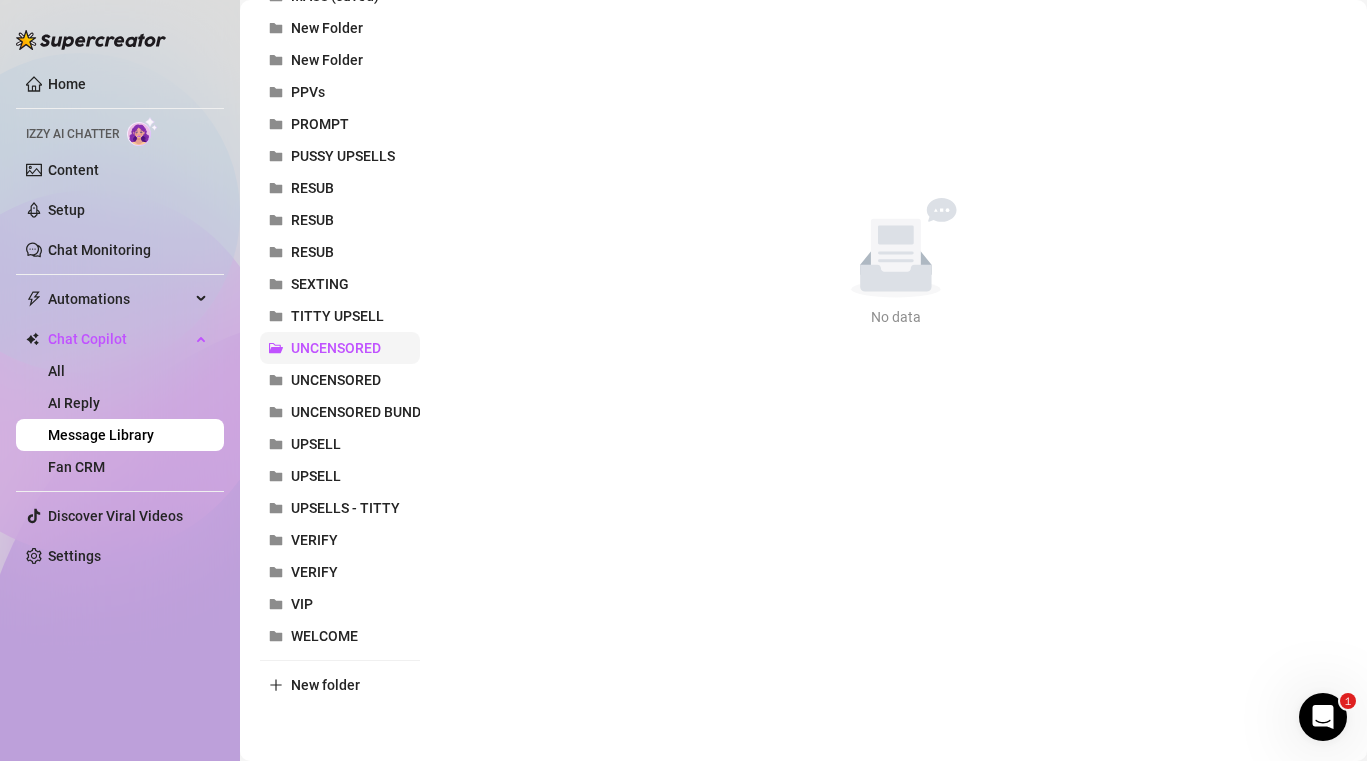 scroll, scrollTop: 0, scrollLeft: 0, axis: both 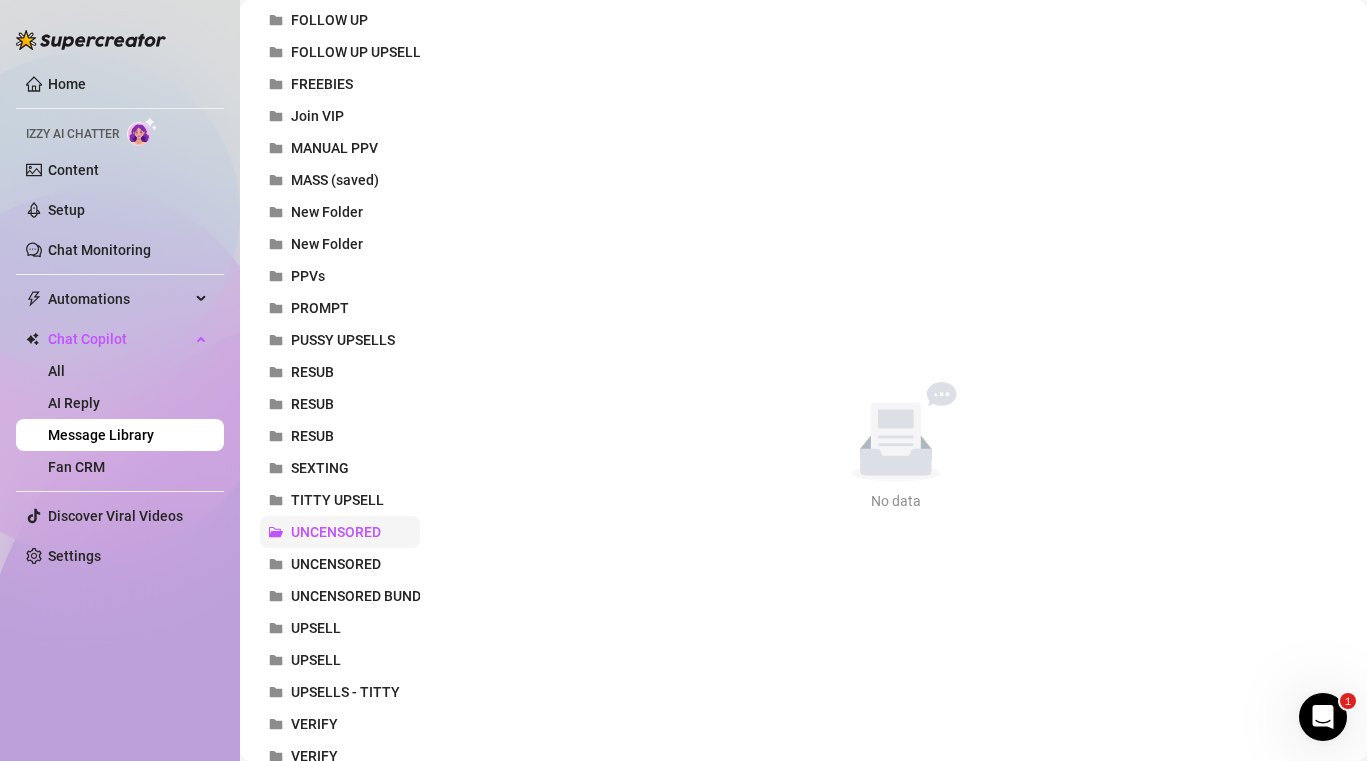 click on "UNCENSORED" at bounding box center (336, 532) 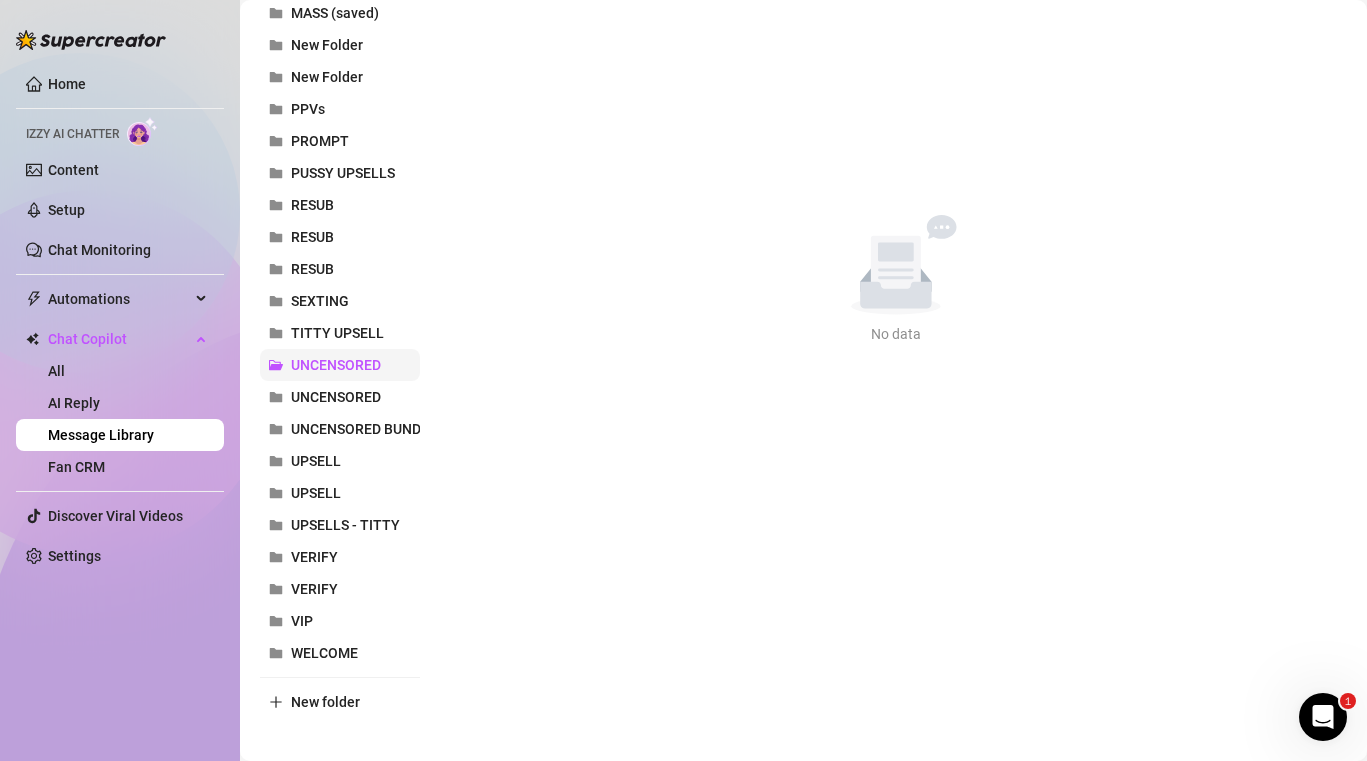 scroll, scrollTop: 630, scrollLeft: 0, axis: vertical 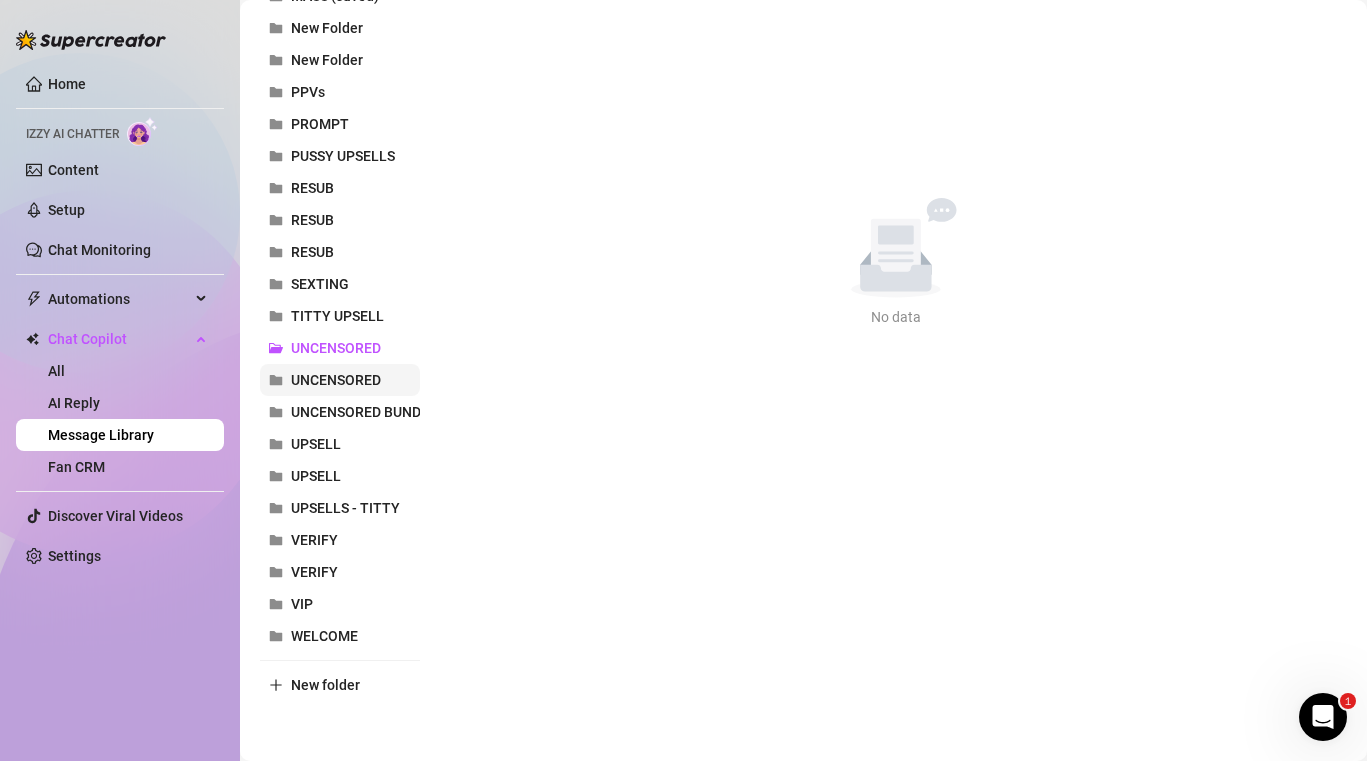 click on "UNCENSORED" at bounding box center (336, 380) 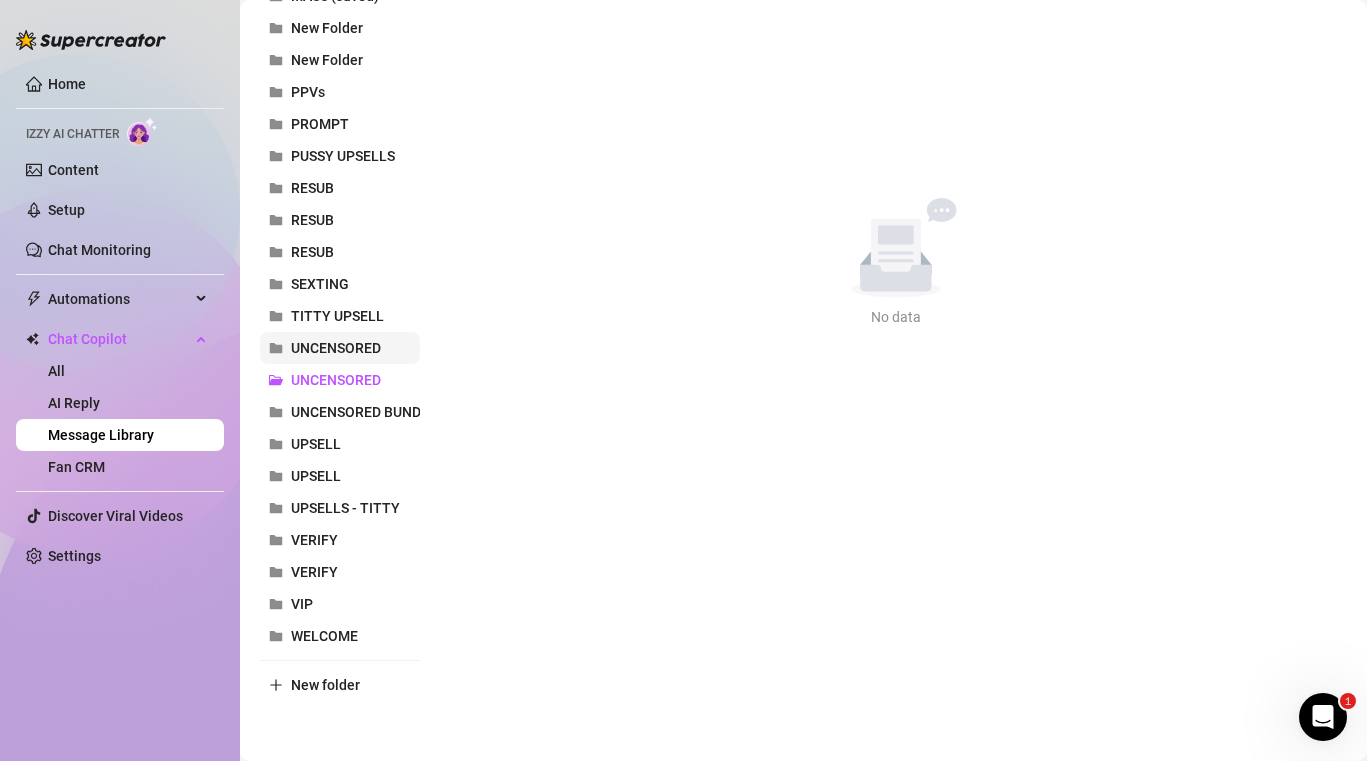drag, startPoint x: 325, startPoint y: 343, endPoint x: 360, endPoint y: 343, distance: 35 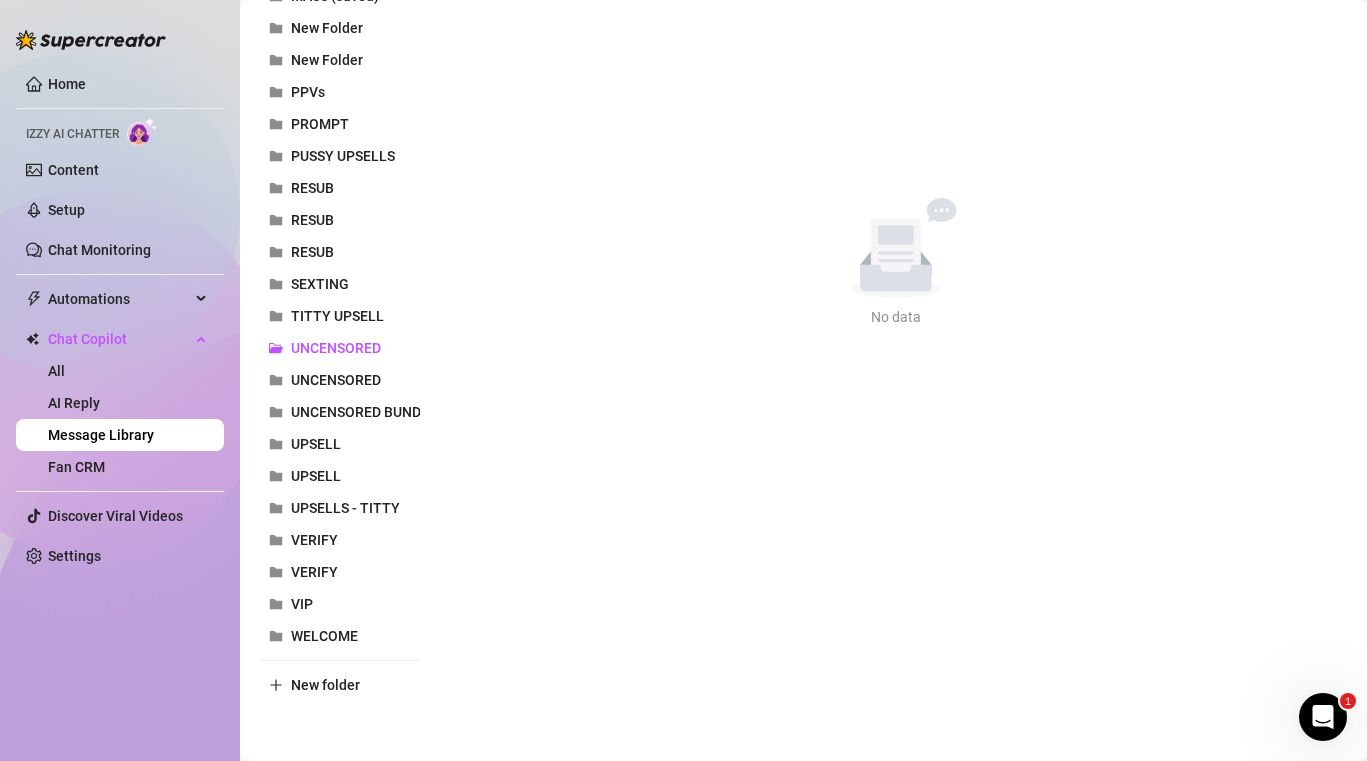 drag, startPoint x: 360, startPoint y: 343, endPoint x: 471, endPoint y: 473, distance: 170.94151 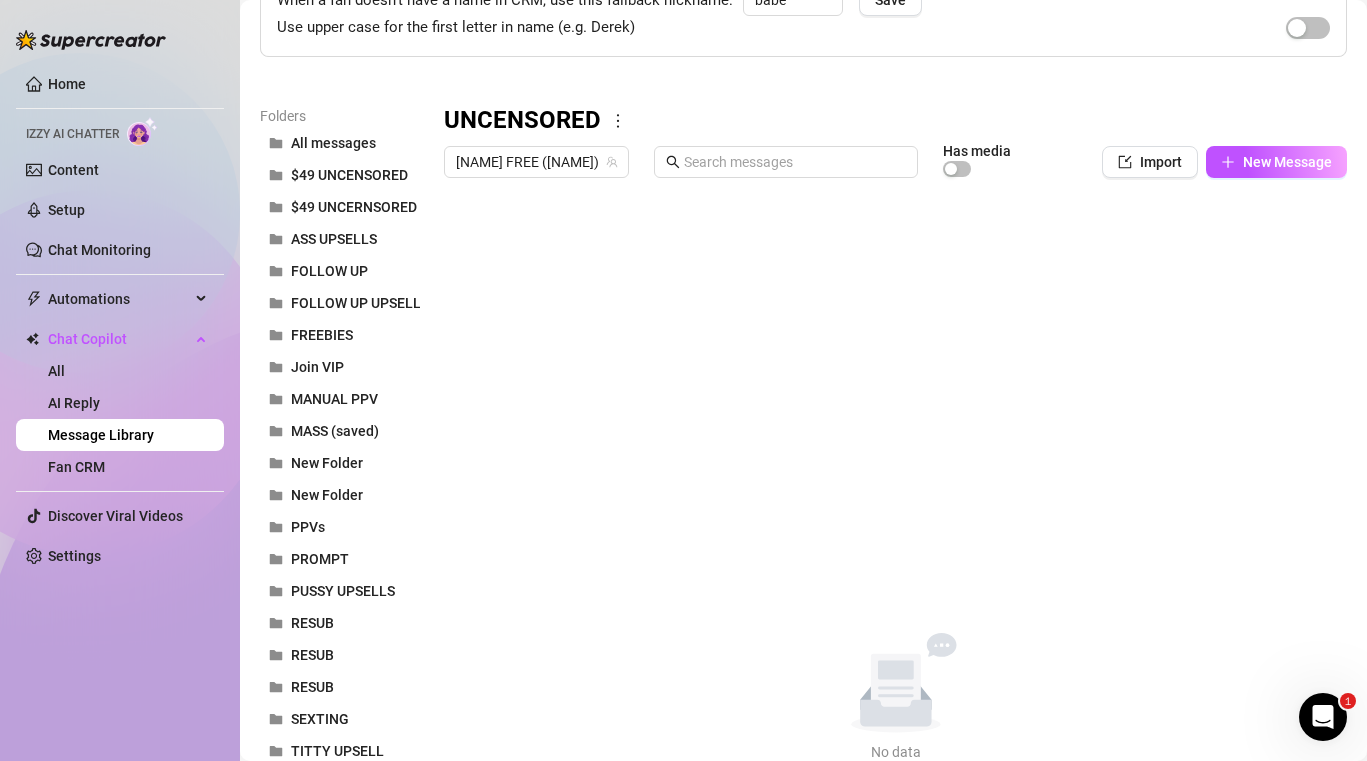 scroll, scrollTop: 193, scrollLeft: 0, axis: vertical 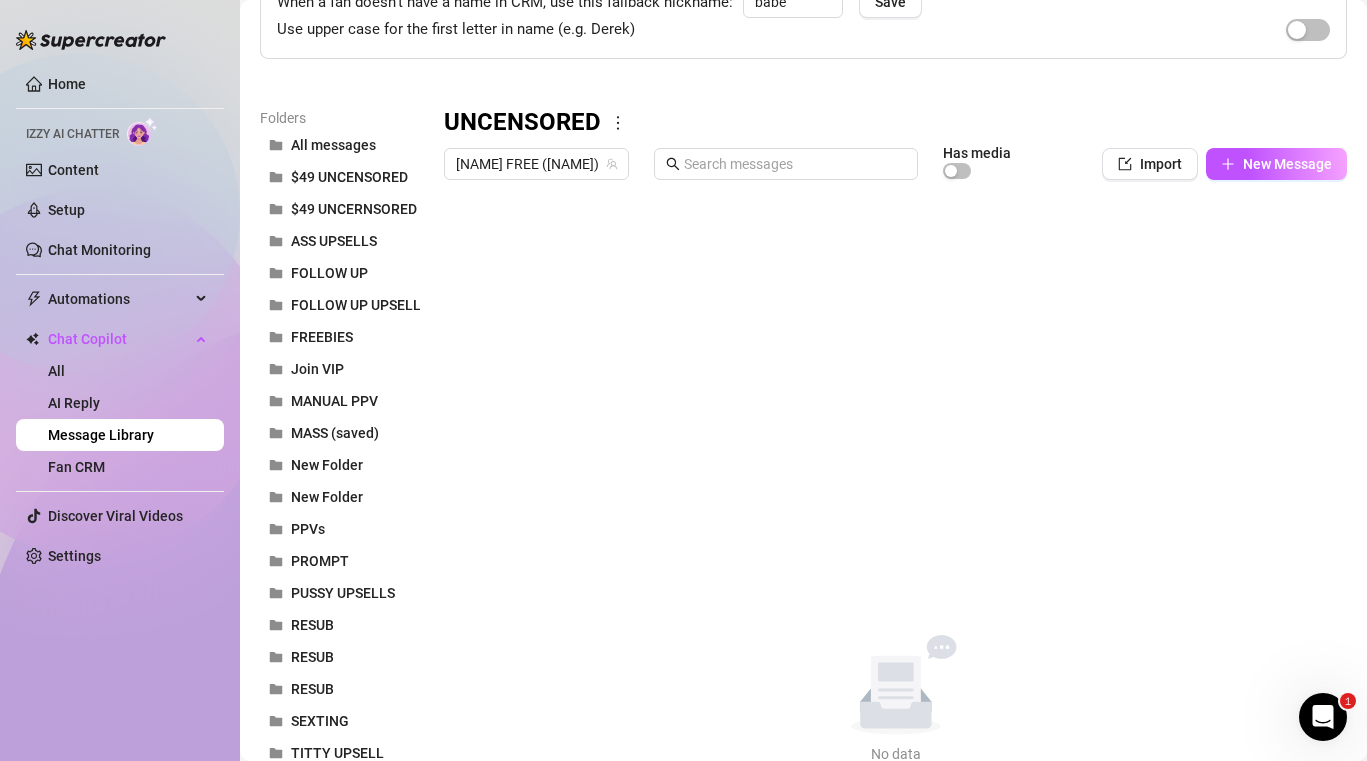 click on "Message Library Personalize your messages with  {name} Insert the placeholder   {name}   in your message to replace it with the fan’s first name when sending the message! When a fan doesn’t have a name in CRM, use this fallback nickname:   babe Save Use upper case for the first letter in name (e.g. Derek)   Folders All messages $49 UNCENSORED $49 UNCERNSORED ASS UPSELLS FOLLOW UP FOLLOW UP UPSELL FREEBIES Join VIP MANUAL PPV MASS (saved) New Folder New Folder PPVs PROMPT PUSSY UPSELLS RESUB RESUB RESUB SEXTING TITTY UPSELL UNCENSORED UNCENSORED UNCENSORED BUNDLE UPSELL UPSELL UPSELLS - TITTY VERIFY VERIFY VIP WELCOME New folder UNCENSORED [NAME] FREE ([NAME]) Has media Import New Message Title Text Media $ AI Pricing Accounts Type to search No data No data" at bounding box center (803, 502) 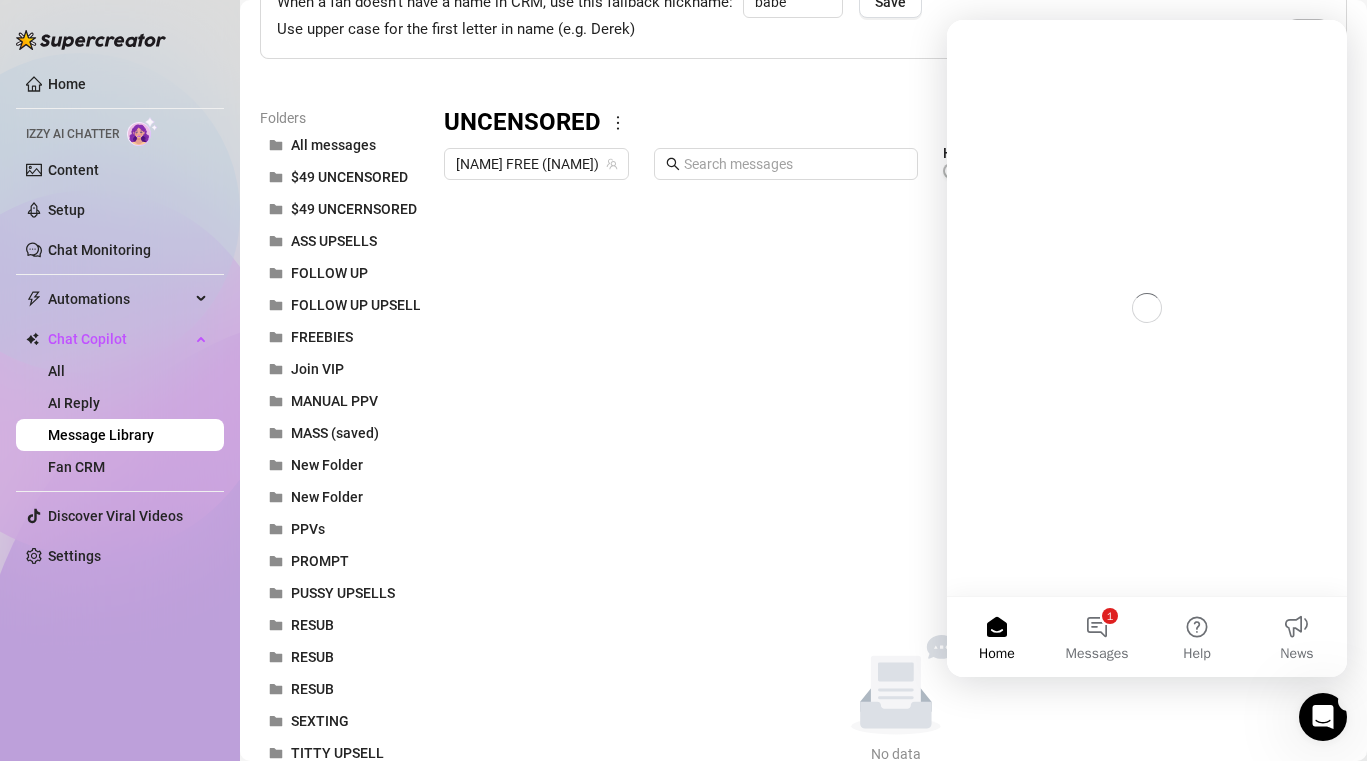 scroll, scrollTop: 0, scrollLeft: 0, axis: both 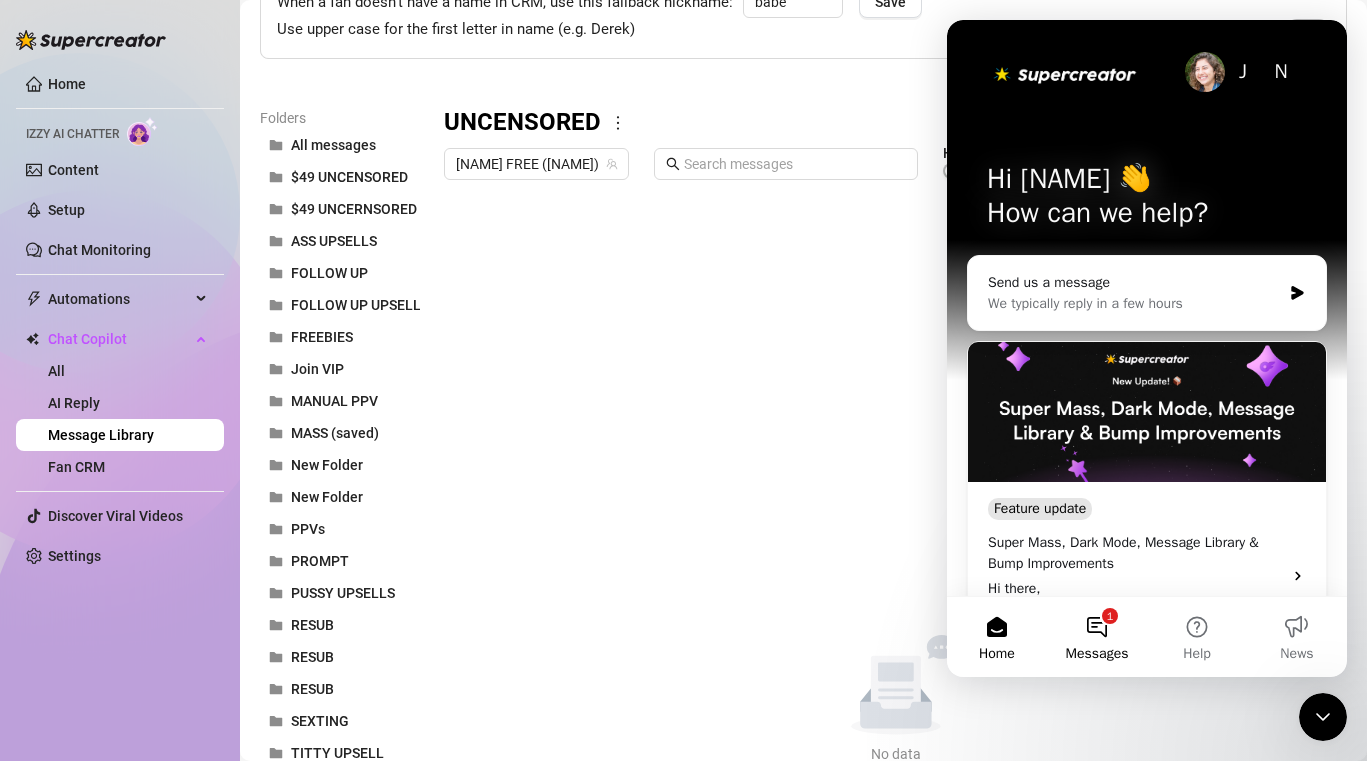 click on "1 Messages" at bounding box center [1097, 637] 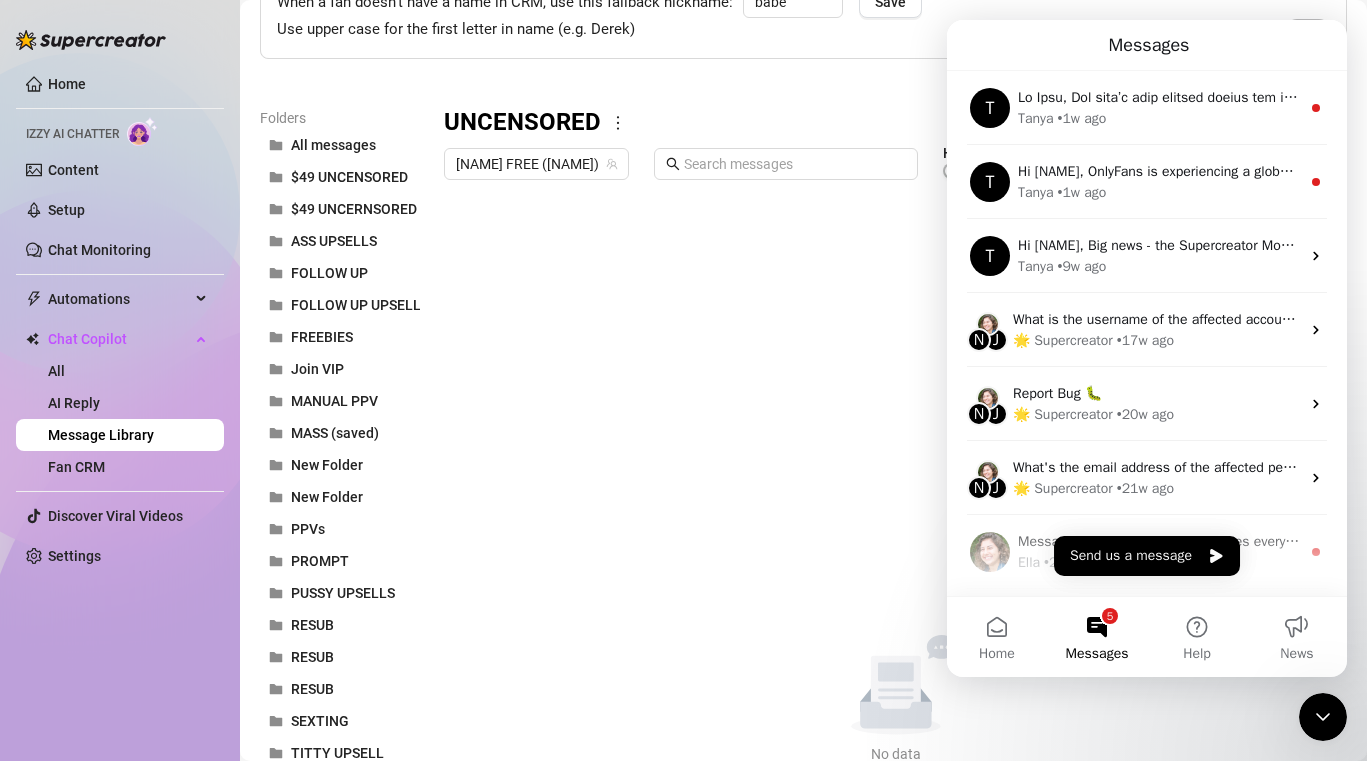 click on "$49 UNCENSORED [NAME] FREE ([NAME]) Has media Import New Message Title Text Media $ AI Pricing Accounts Type to search No data No data" at bounding box center (895, 436) 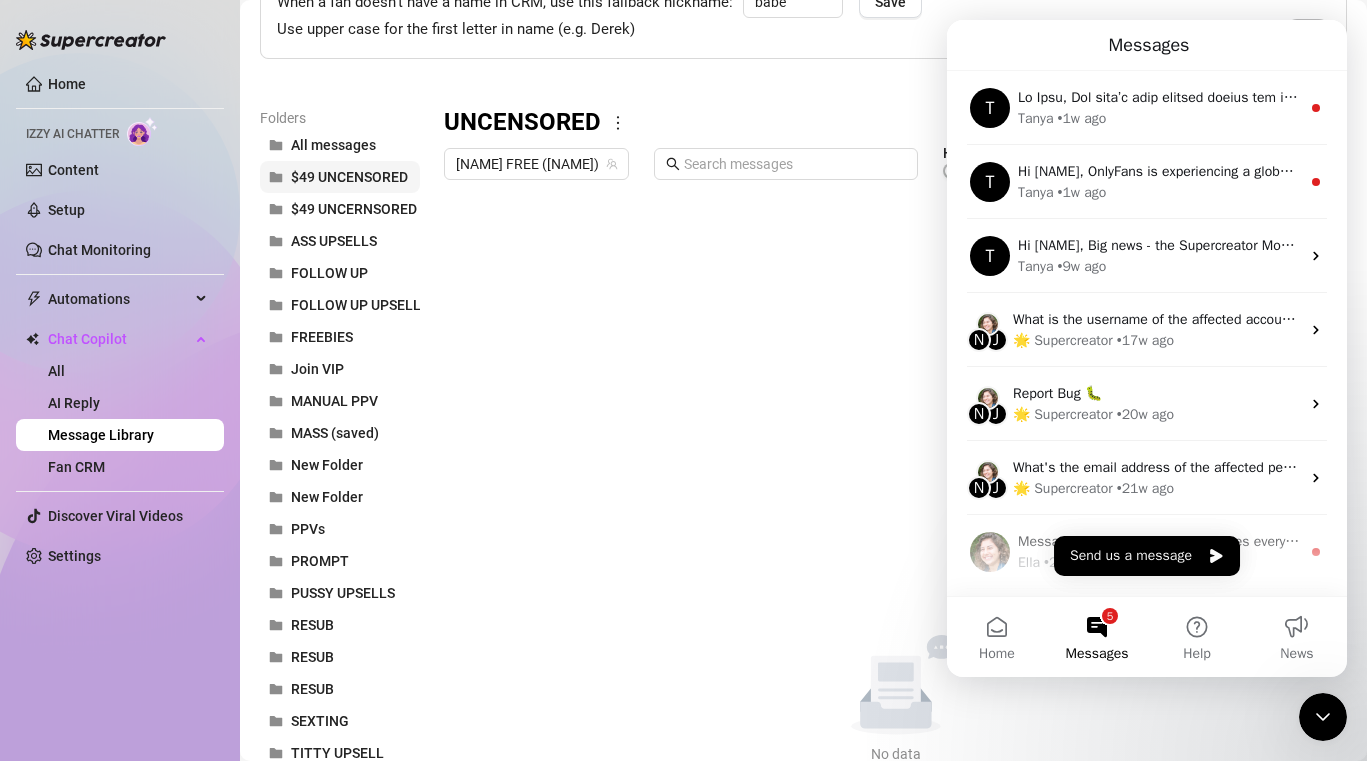 click on "$49 UNCENSORED" at bounding box center [349, 177] 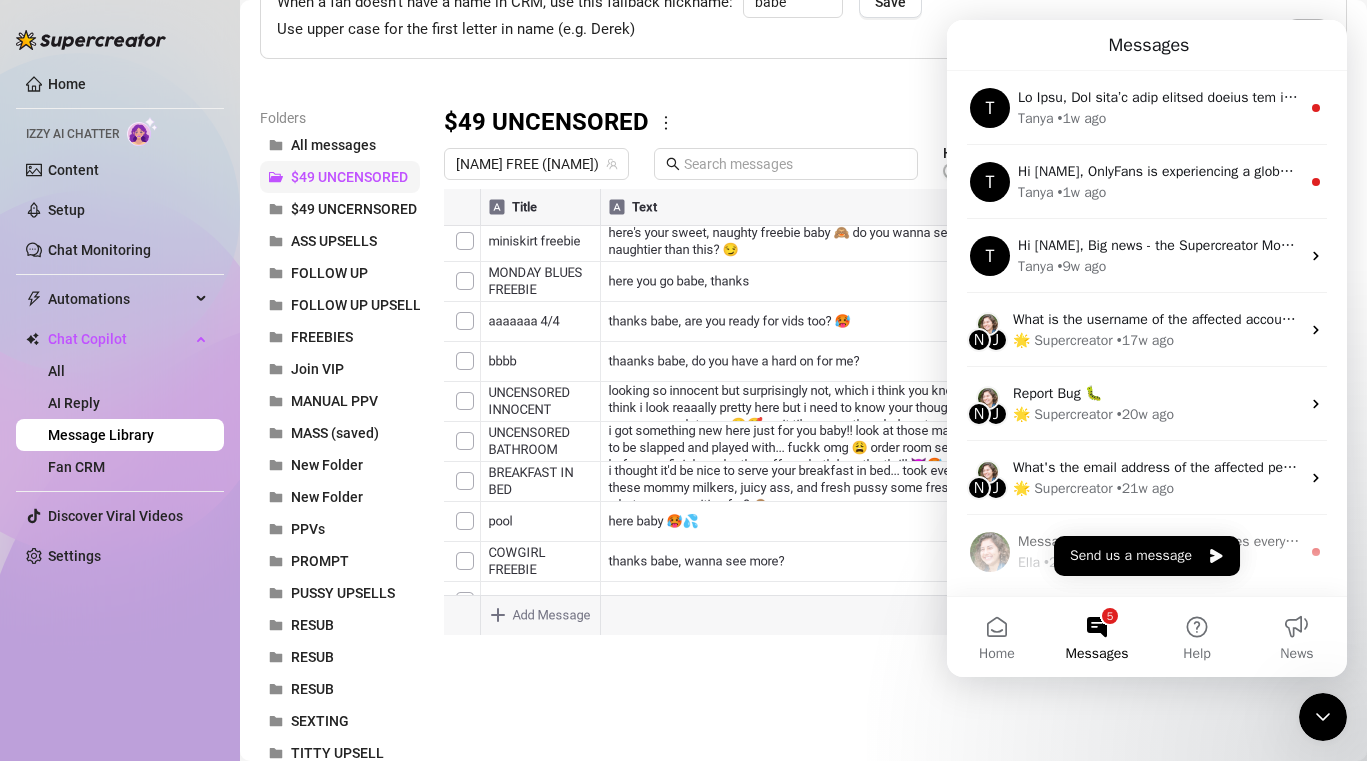 click on "$49 UNCENSORED" at bounding box center [340, 177] 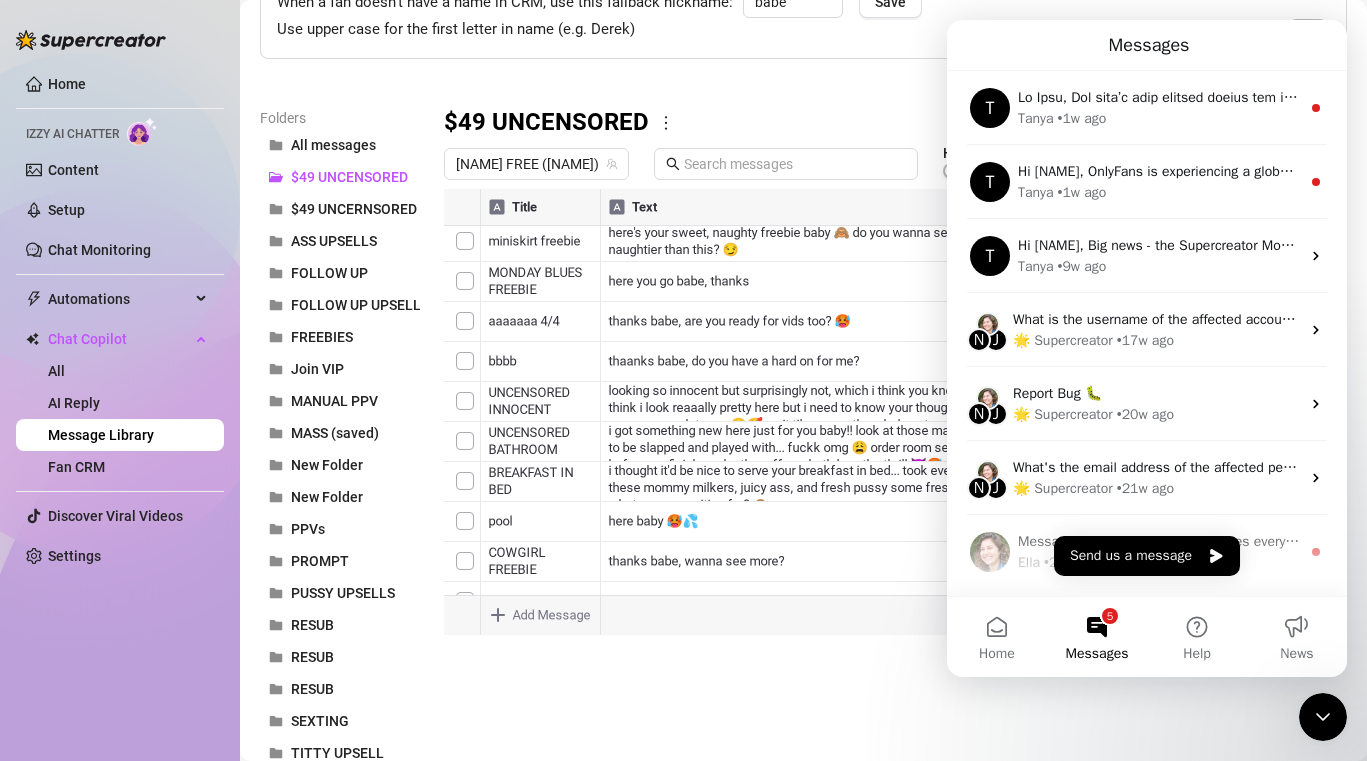 click on "Folders All messages $49 UNCENSORED $49 UNCERNSORED ASS UPSELLS FOLLOW UP FOLLOW UP UPSELL FREEBIES Join VIP MANUAL PPV MASS (saved) New Folder New Folder PPVs PROMPT PUSSY UPSELLS RESUB RESUB RESUB SEXTING TITTY UPSELL UNCENSORED UNCENSORED UNCENSORED BUNDLE UPSELL UPSELL UPSELLS - TITTY VERIFY VERIFY VIP WELCOME New folder $49 UNCENSORED [NAME] FREE ([NAME]) Has media Import New Message Title Text Media $ AI Pricing Accounts SET E Set E baby 😘 false SET D Set D babe 😋 ready for you titty treat? false SET A Set A babe, where are you now? 🥺 false SET B Here's Set B babe false Type to search" at bounding box center [803, 622] 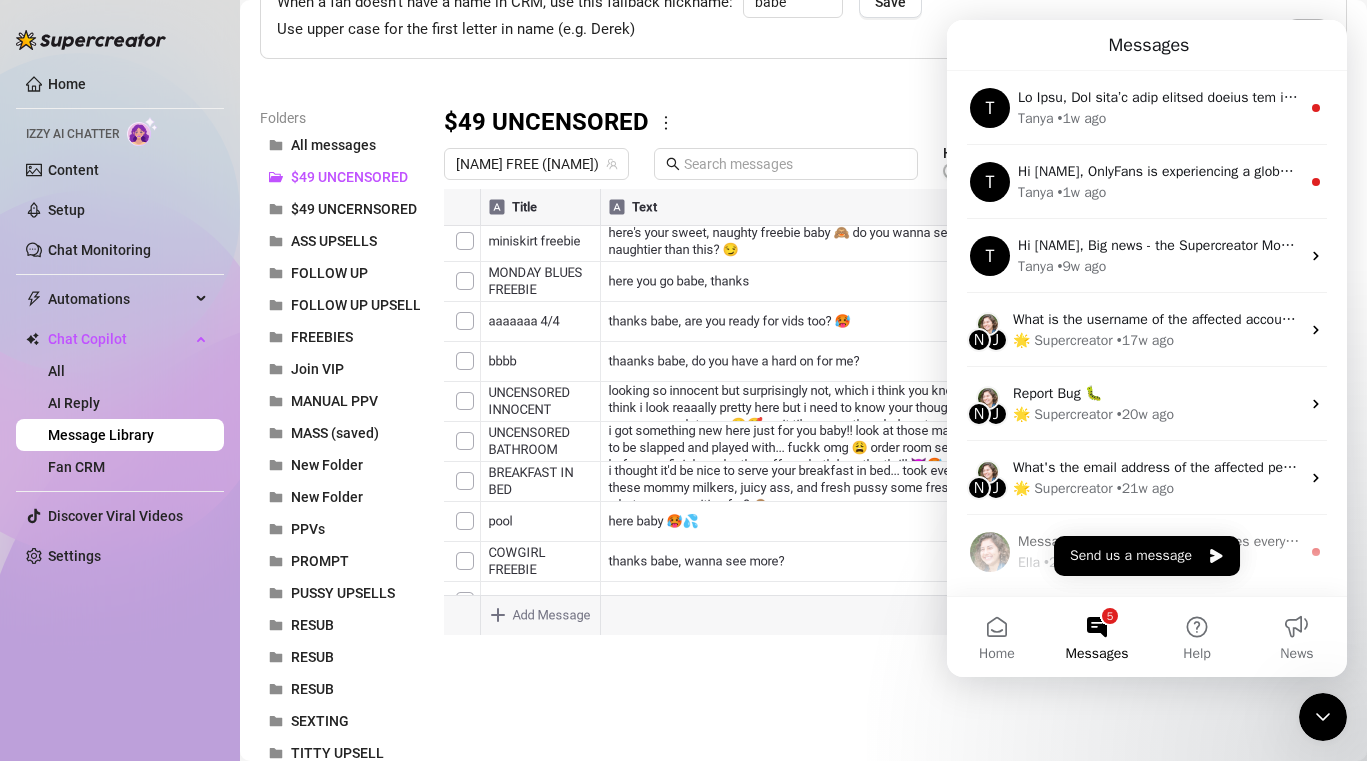 drag, startPoint x: 1331, startPoint y: 723, endPoint x: 1894, endPoint y: 1338, distance: 833.78296 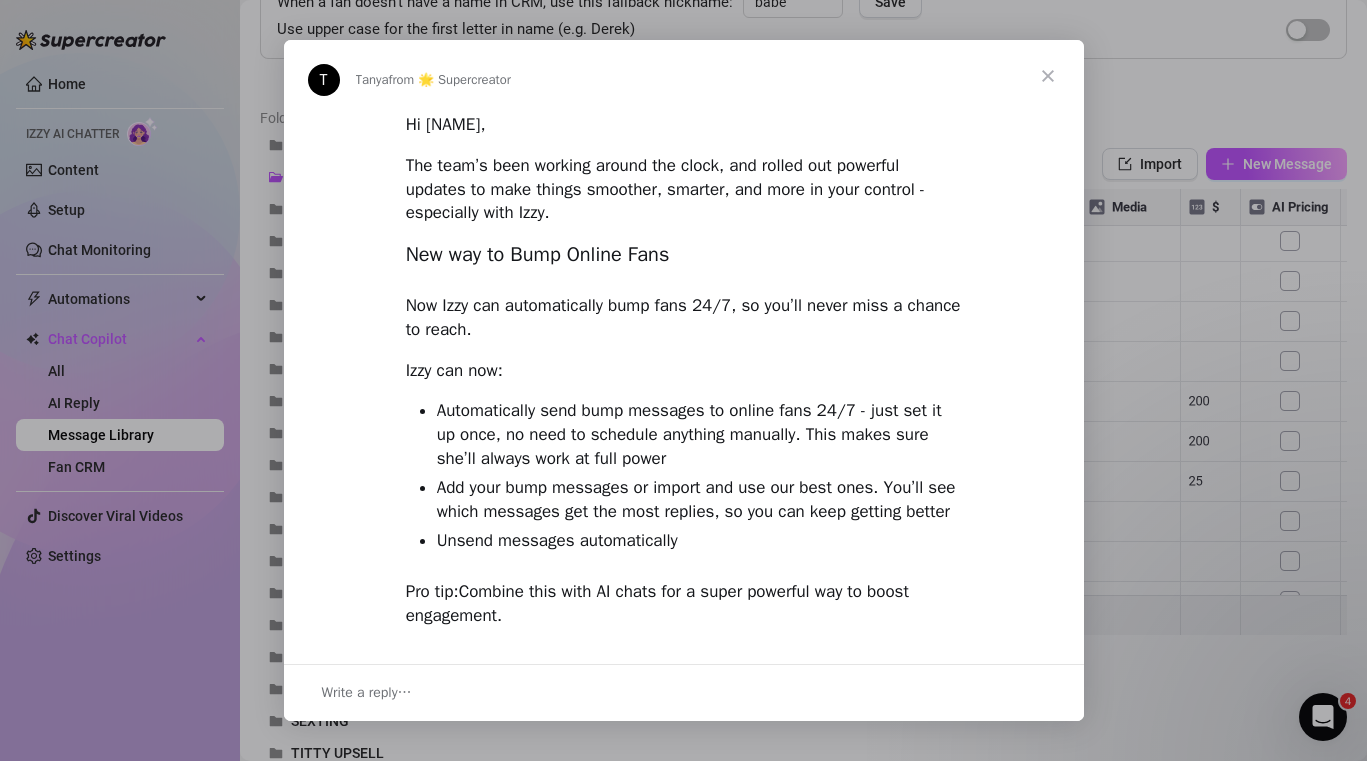 scroll, scrollTop: 0, scrollLeft: 0, axis: both 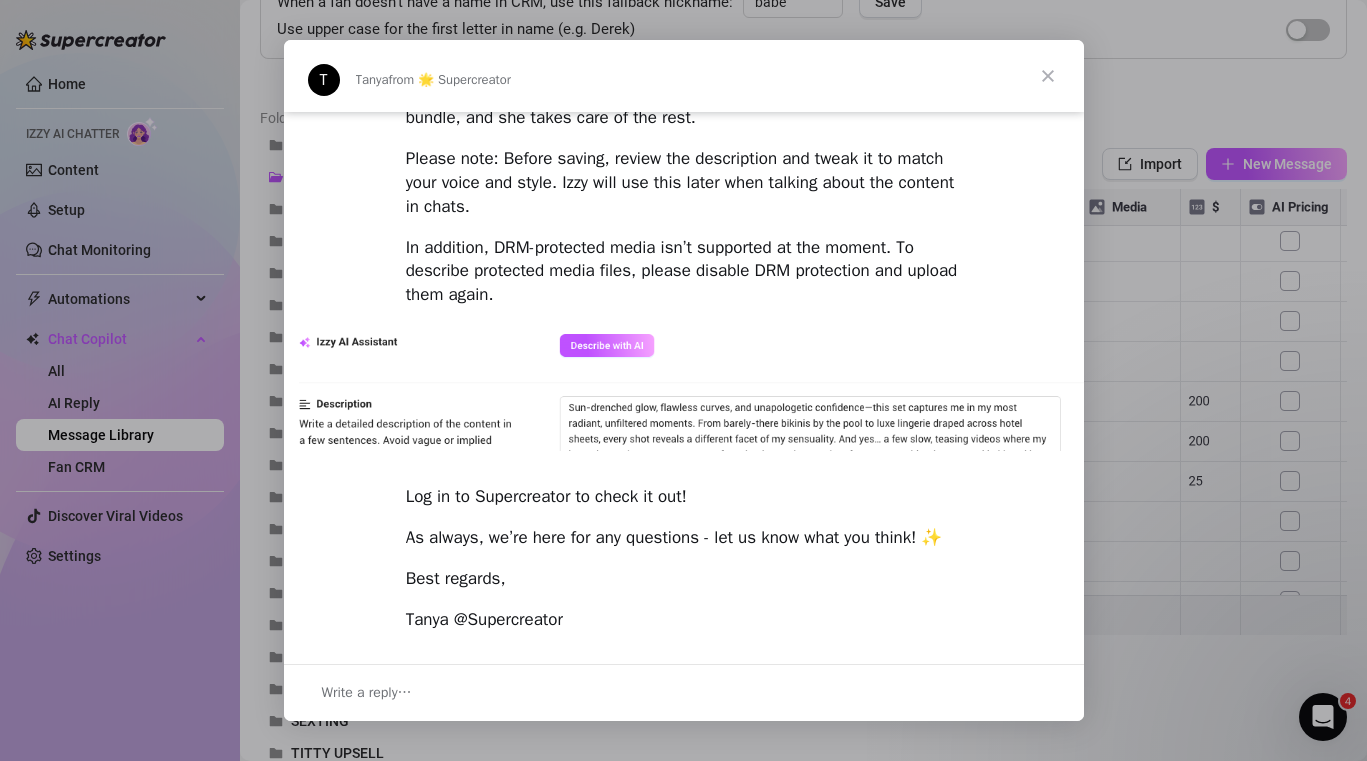 click at bounding box center (1048, 76) 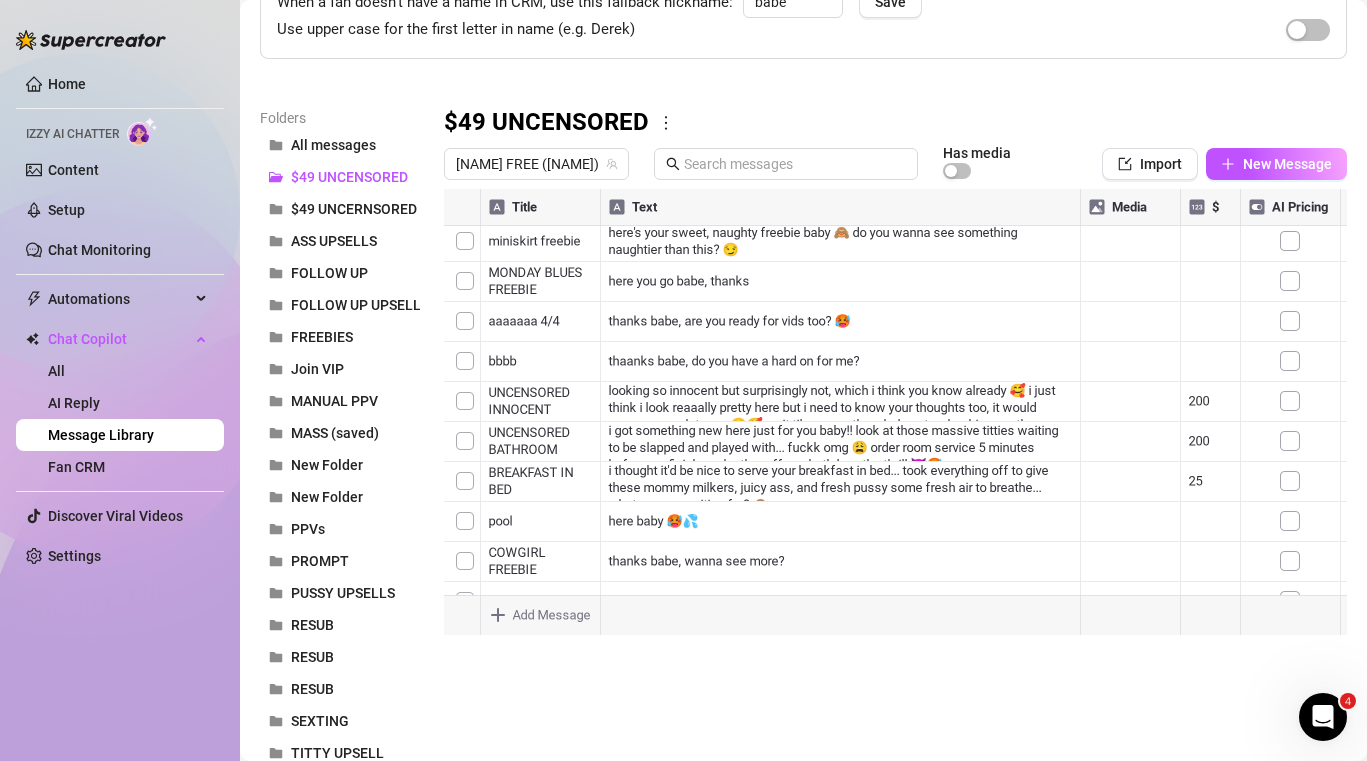 click on "Message Library" at bounding box center (101, 435) 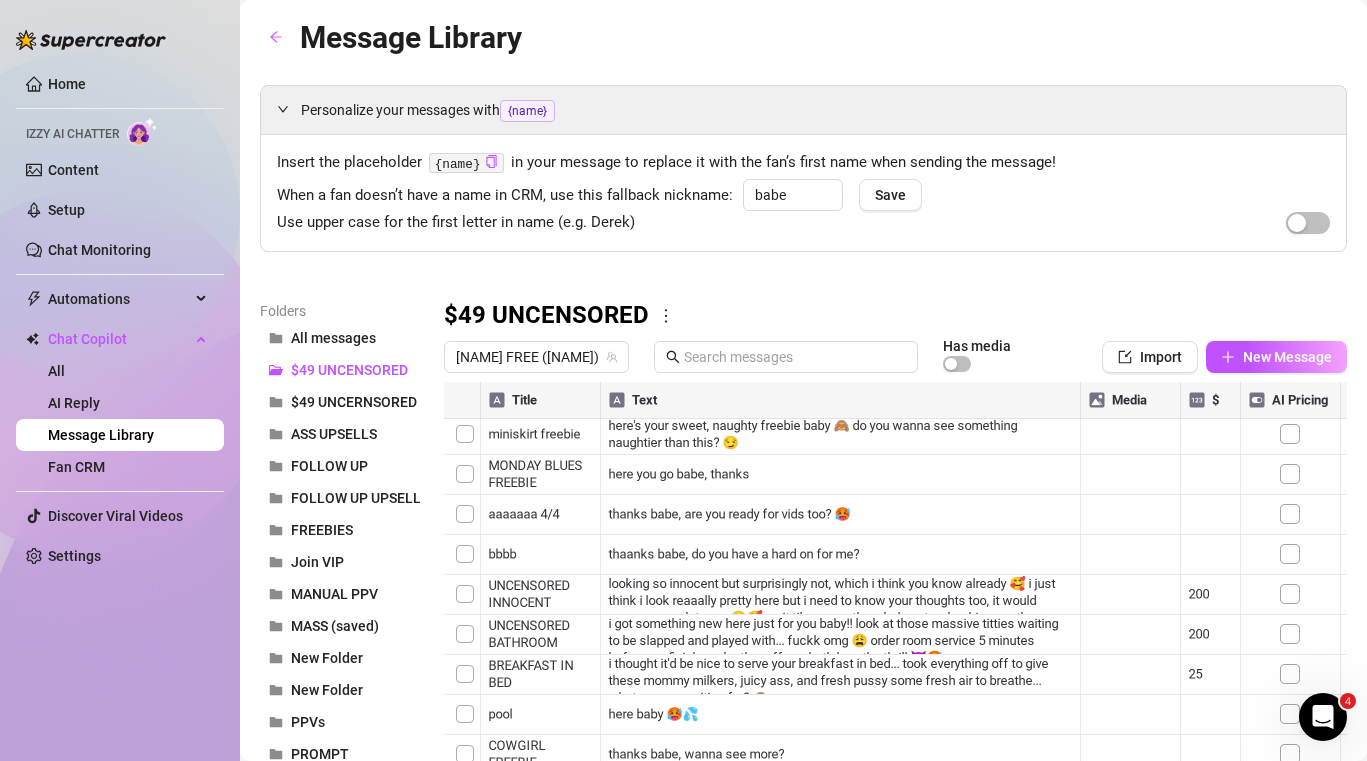 click 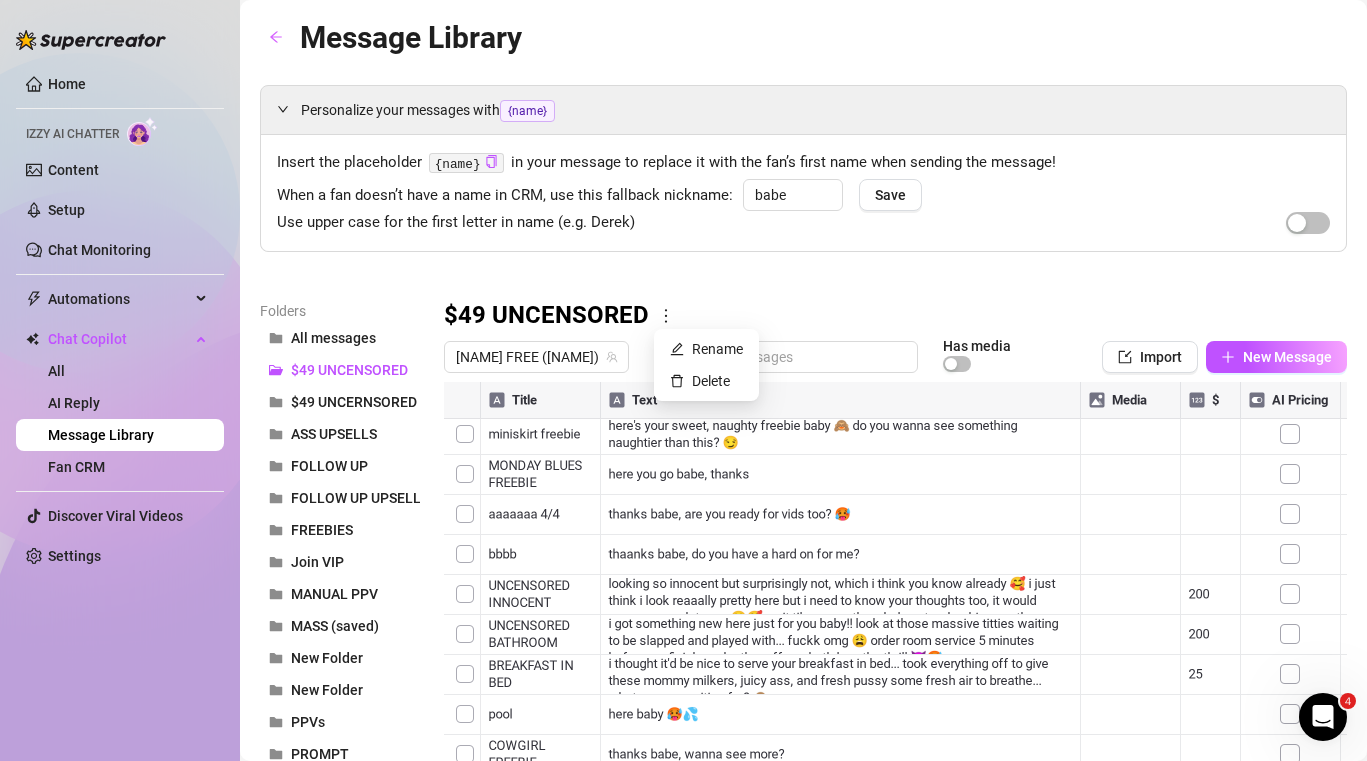 click 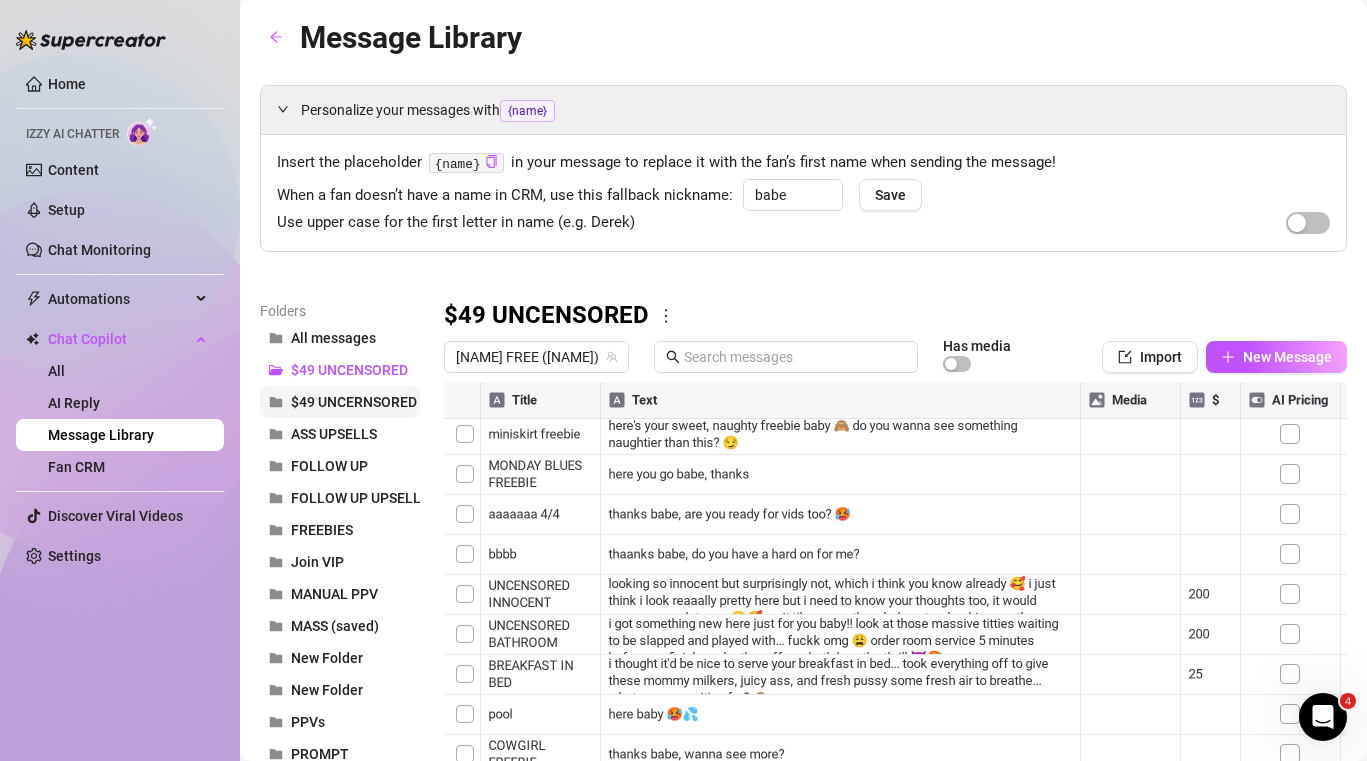 click on "$49 UNCERNSORED" at bounding box center [354, 402] 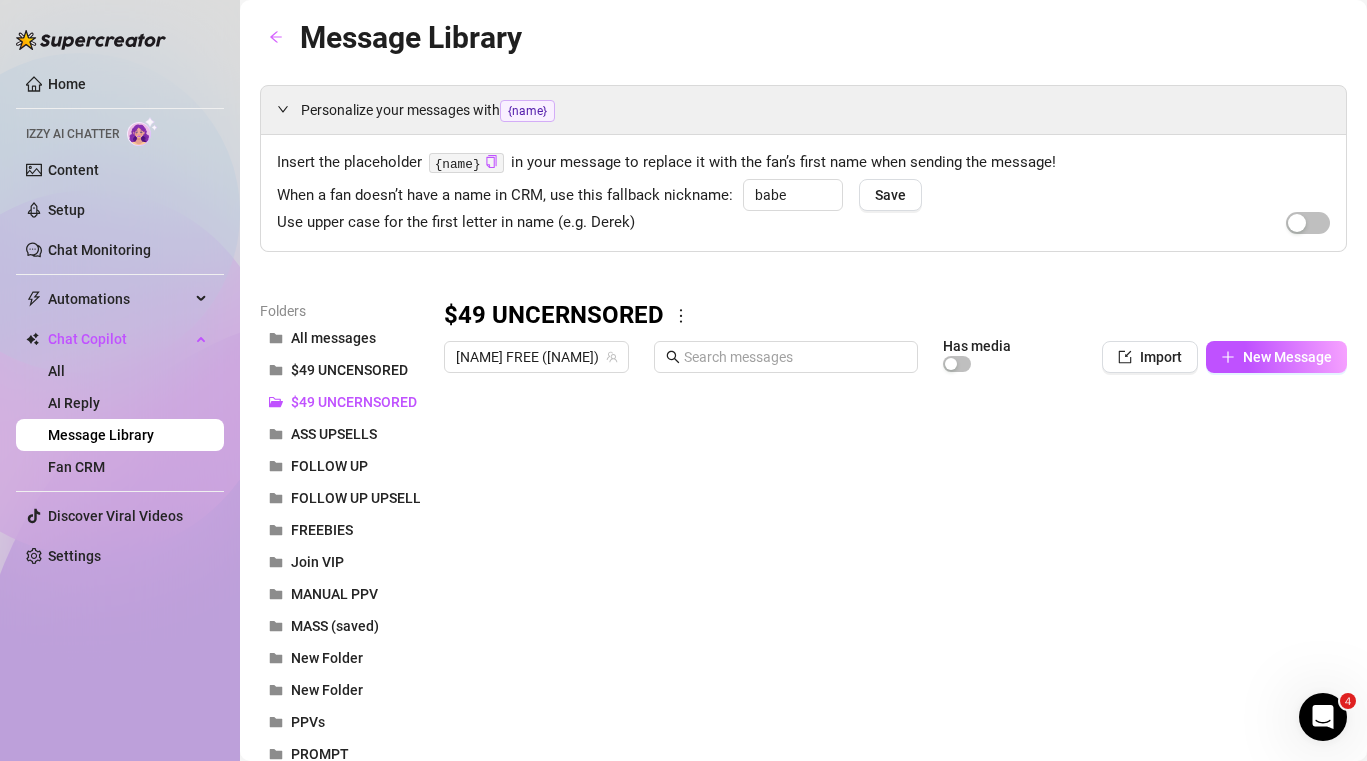 click 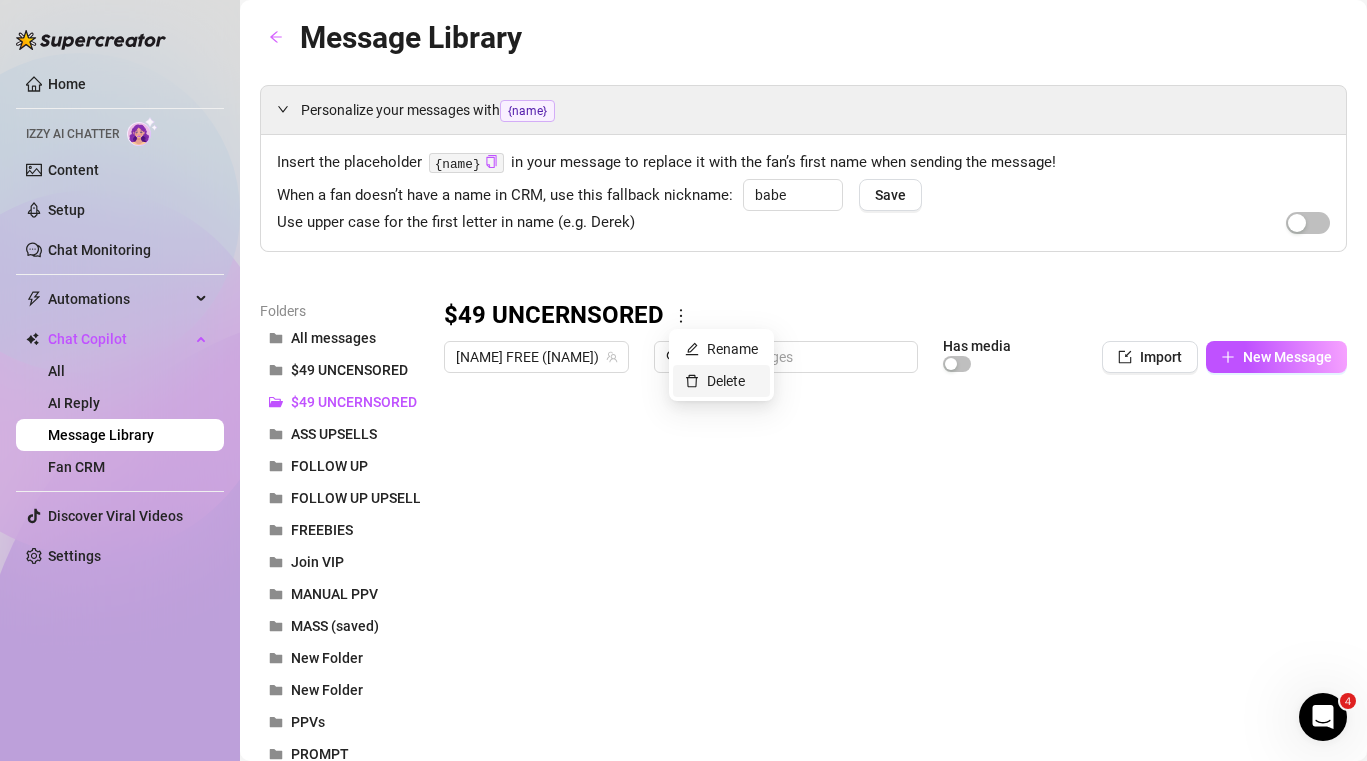 click on "Delete" at bounding box center (715, 381) 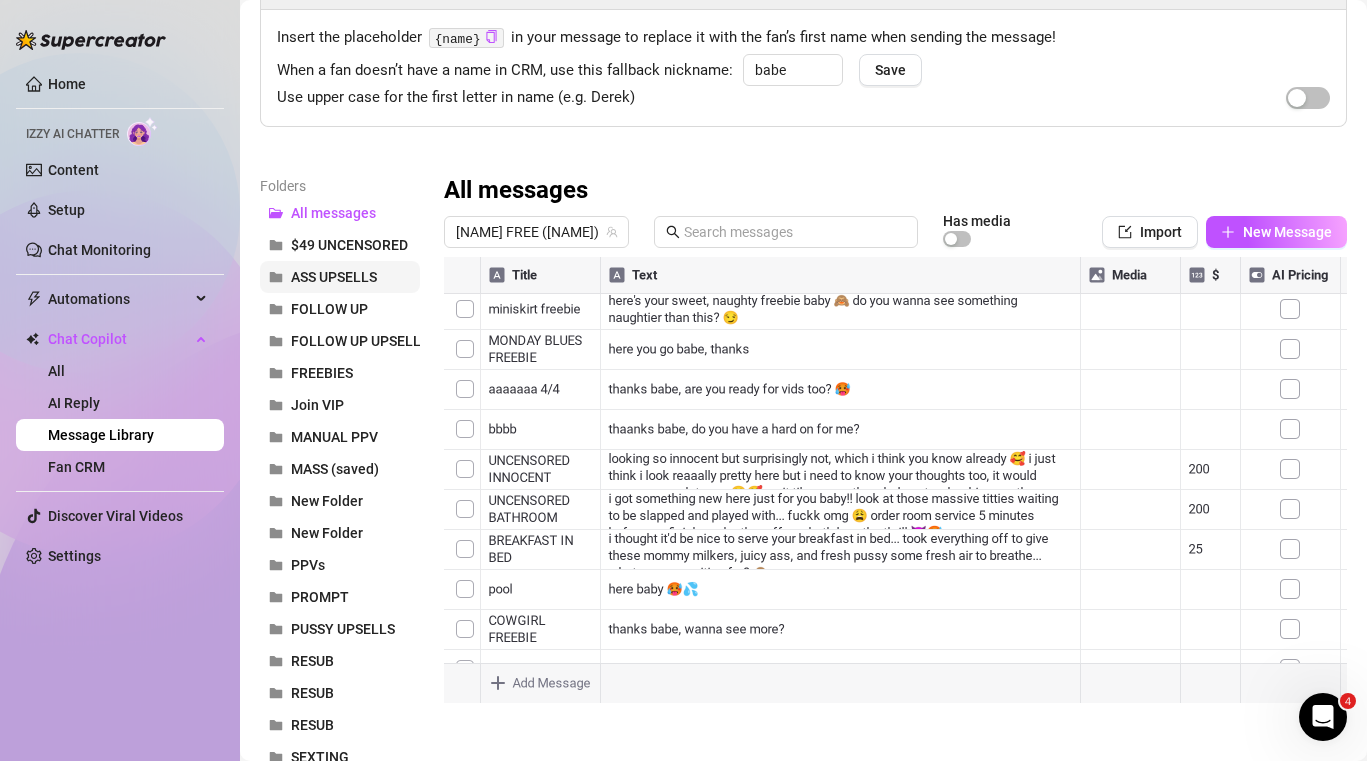 scroll, scrollTop: 232, scrollLeft: 0, axis: vertical 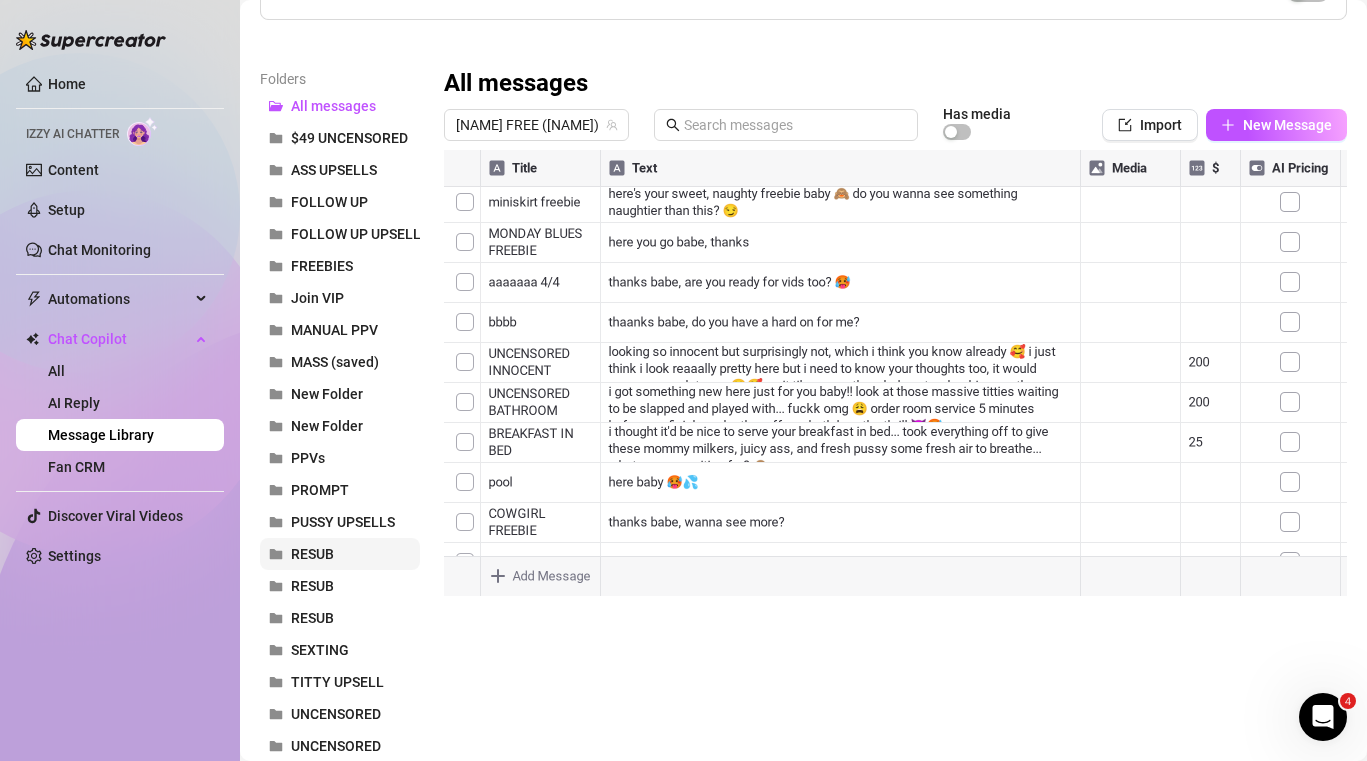 click on "RESUB" at bounding box center [312, 554] 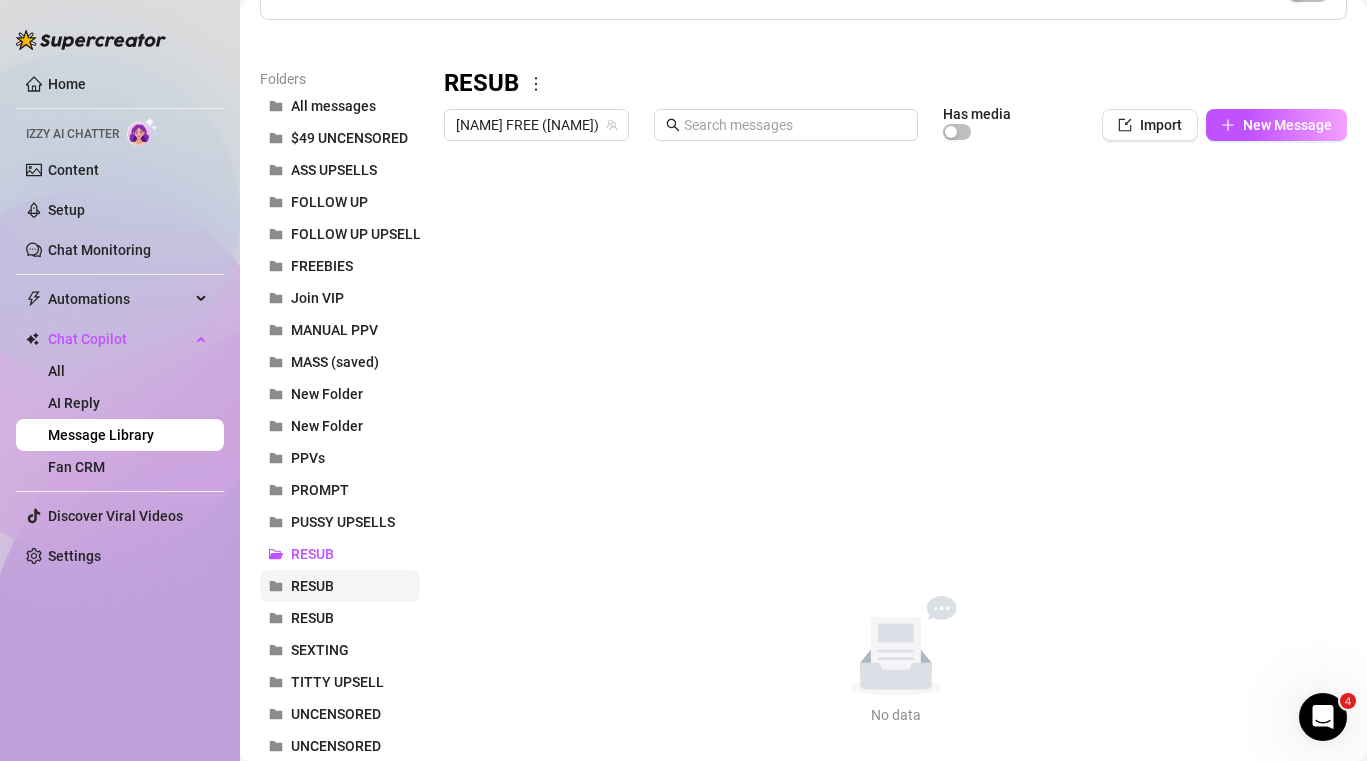 click on "RESUB" at bounding box center [312, 586] 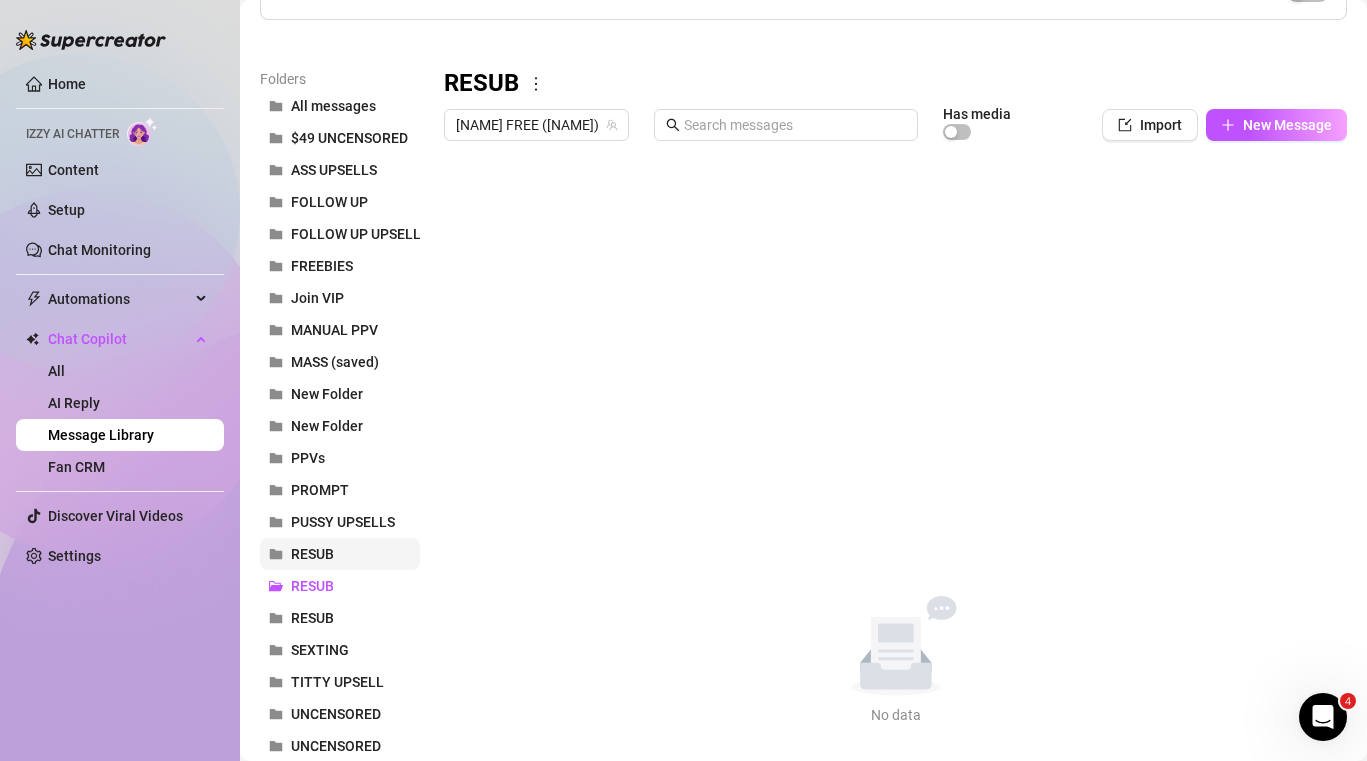 click on "RESUB" at bounding box center [340, 618] 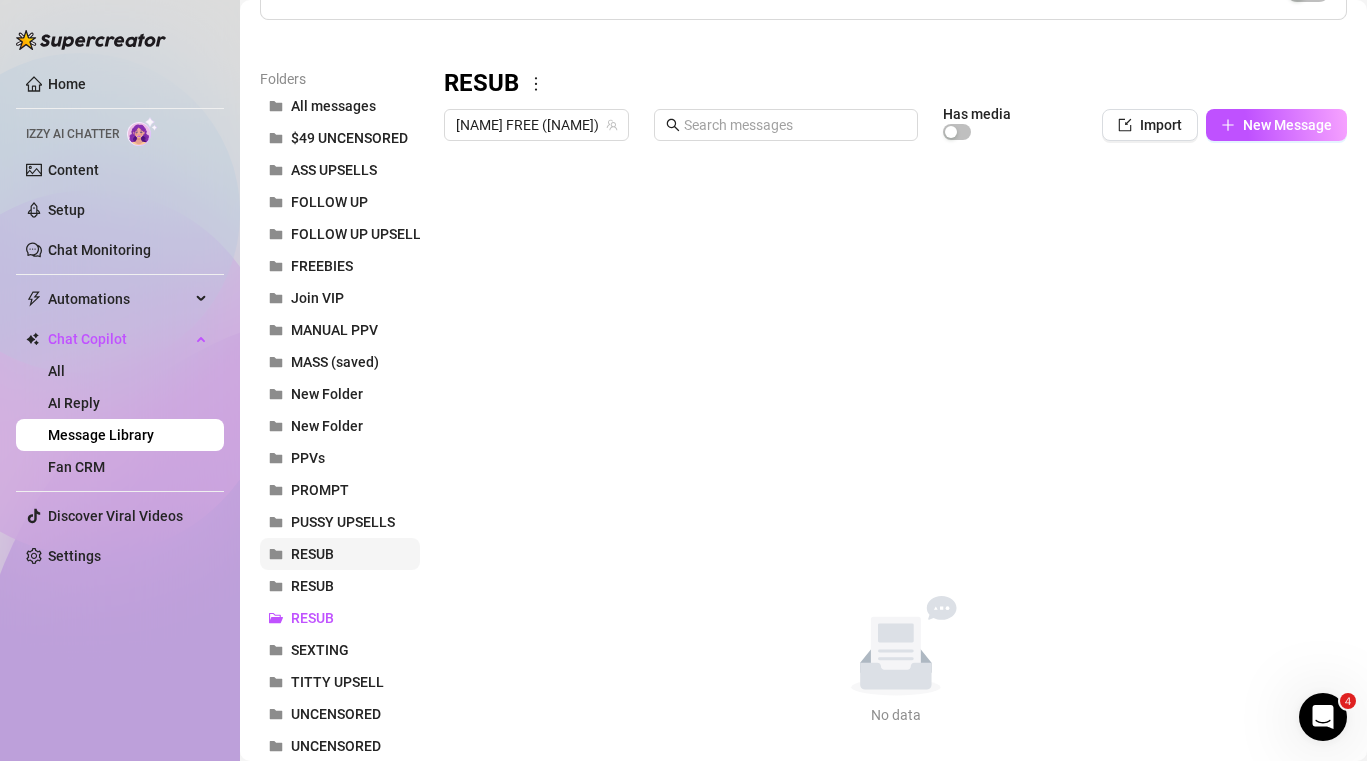click on "RESUB" at bounding box center (340, 554) 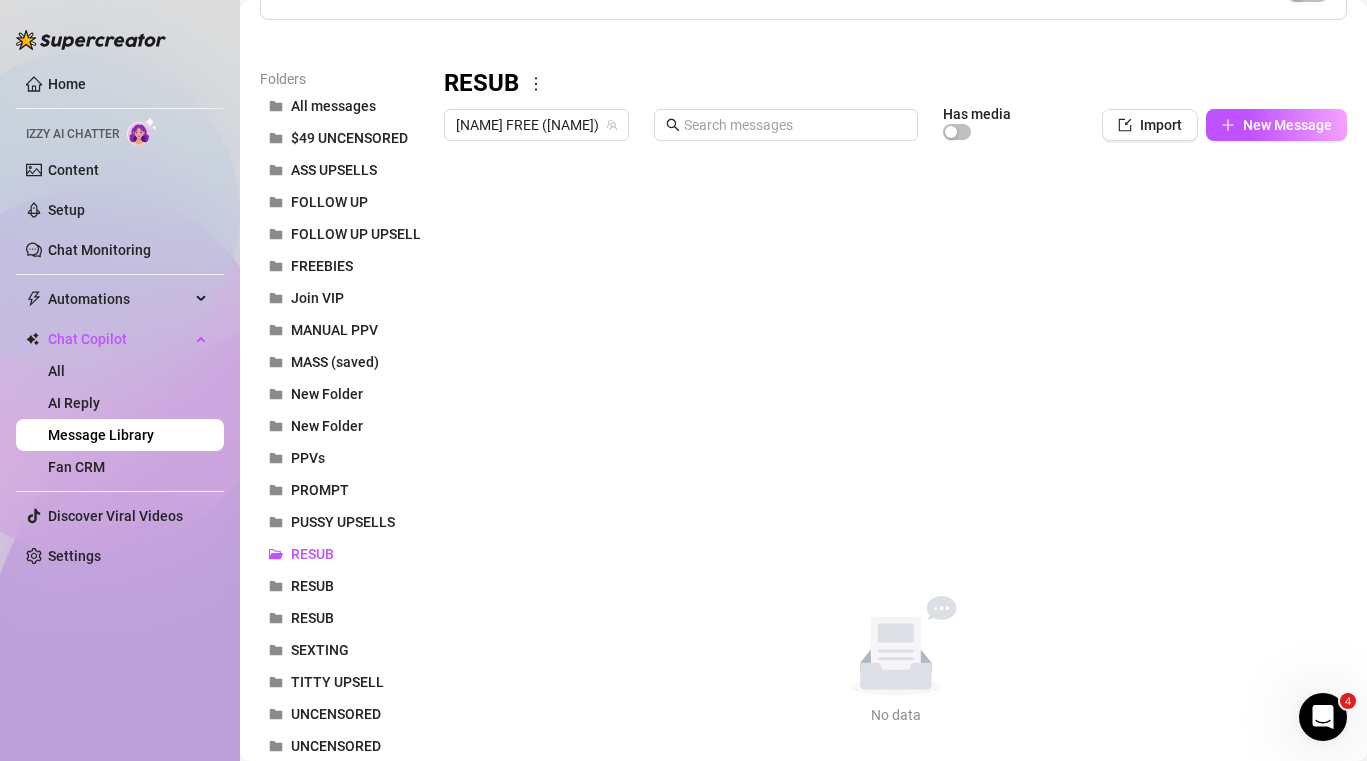 click 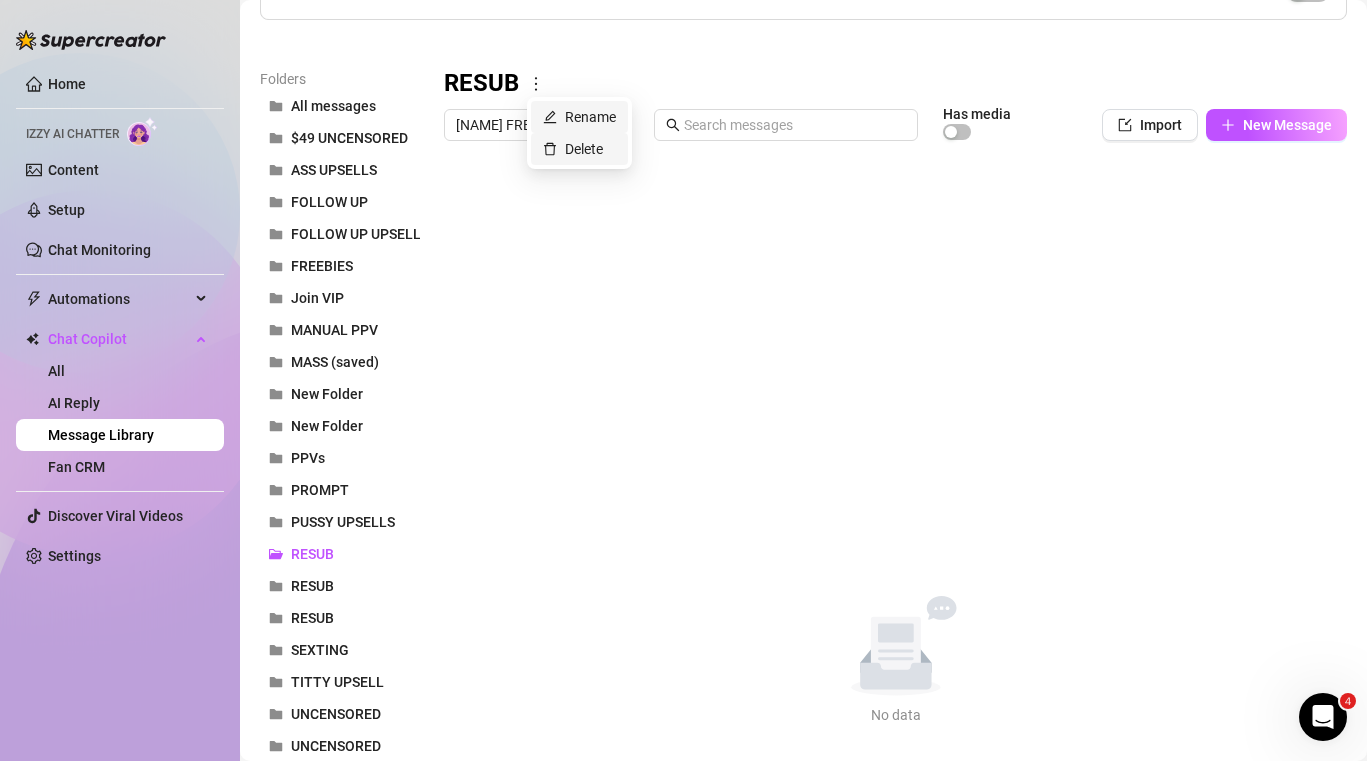 click on "Delete" at bounding box center [573, 149] 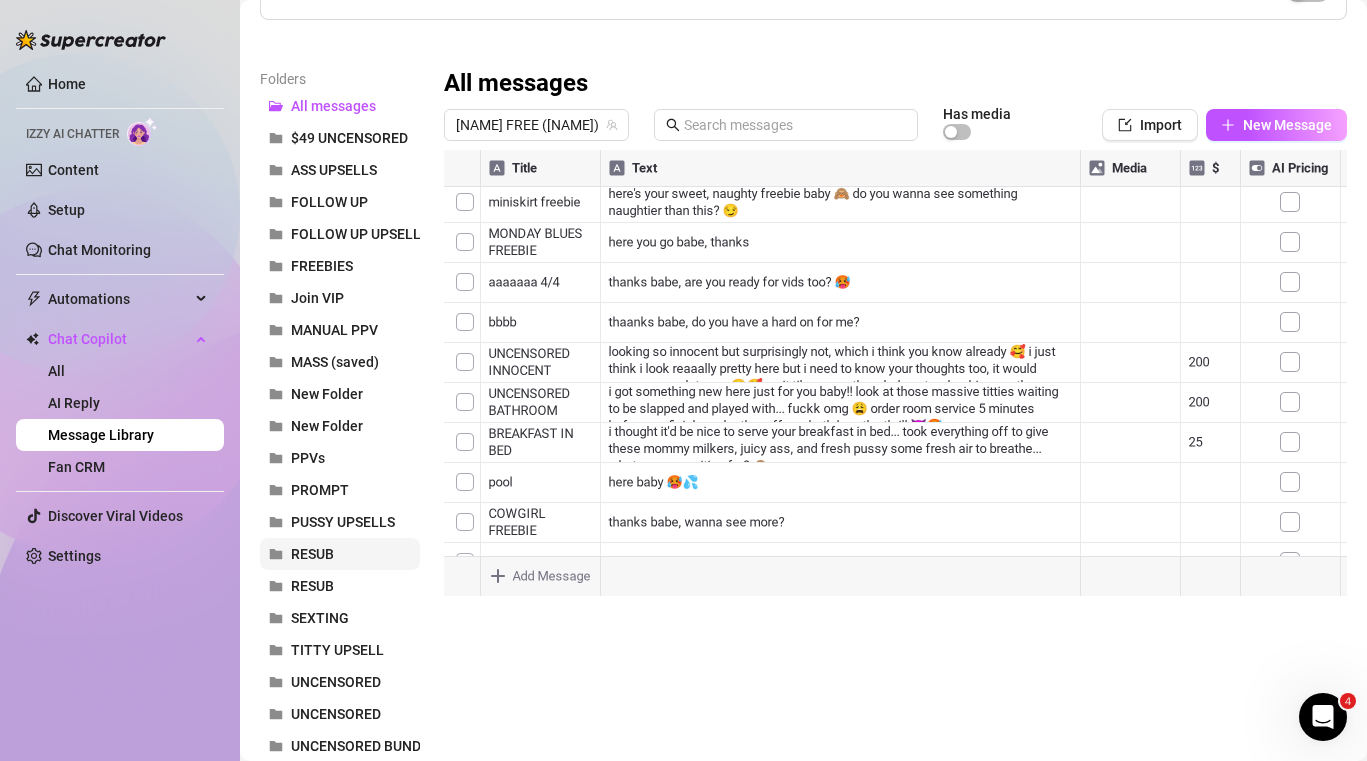 click on "RESUB" at bounding box center (312, 554) 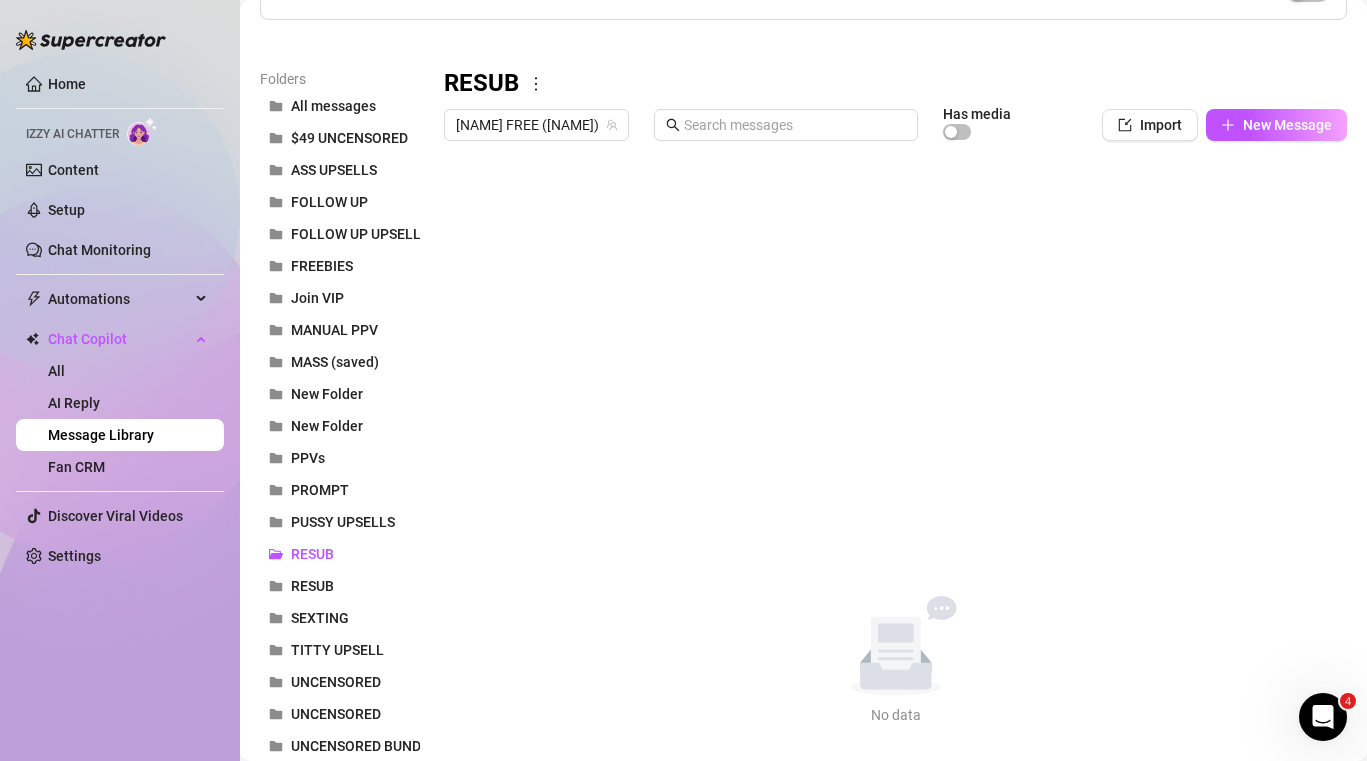click 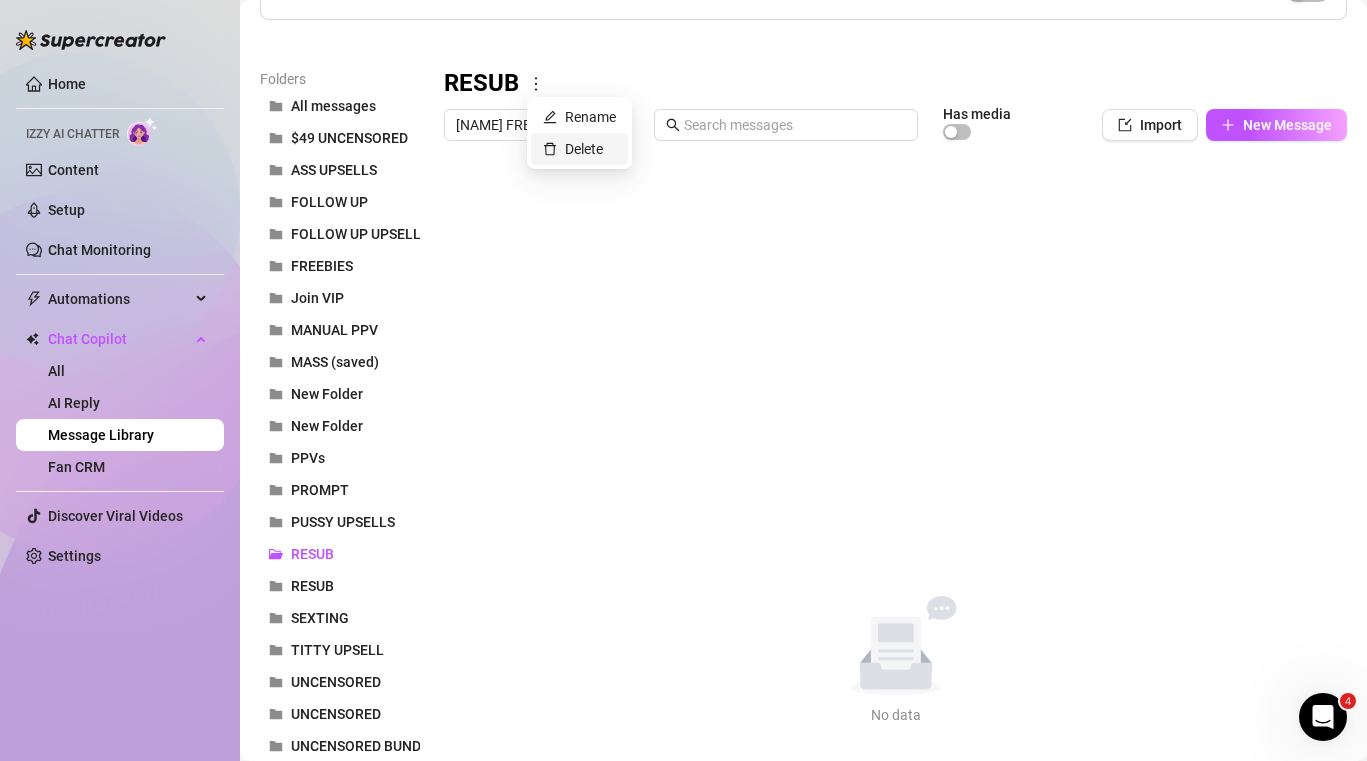 click on "Delete" at bounding box center [573, 149] 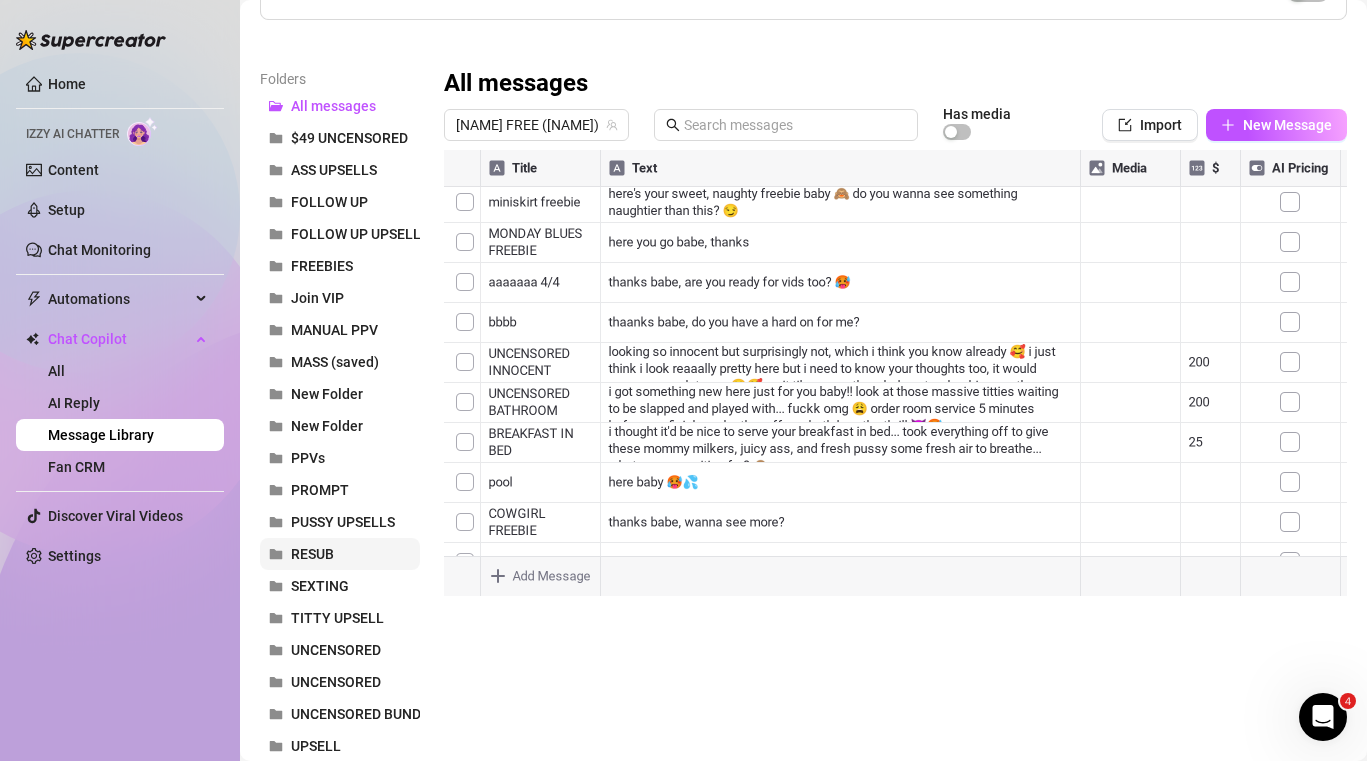 click on "RESUB" at bounding box center (340, 554) 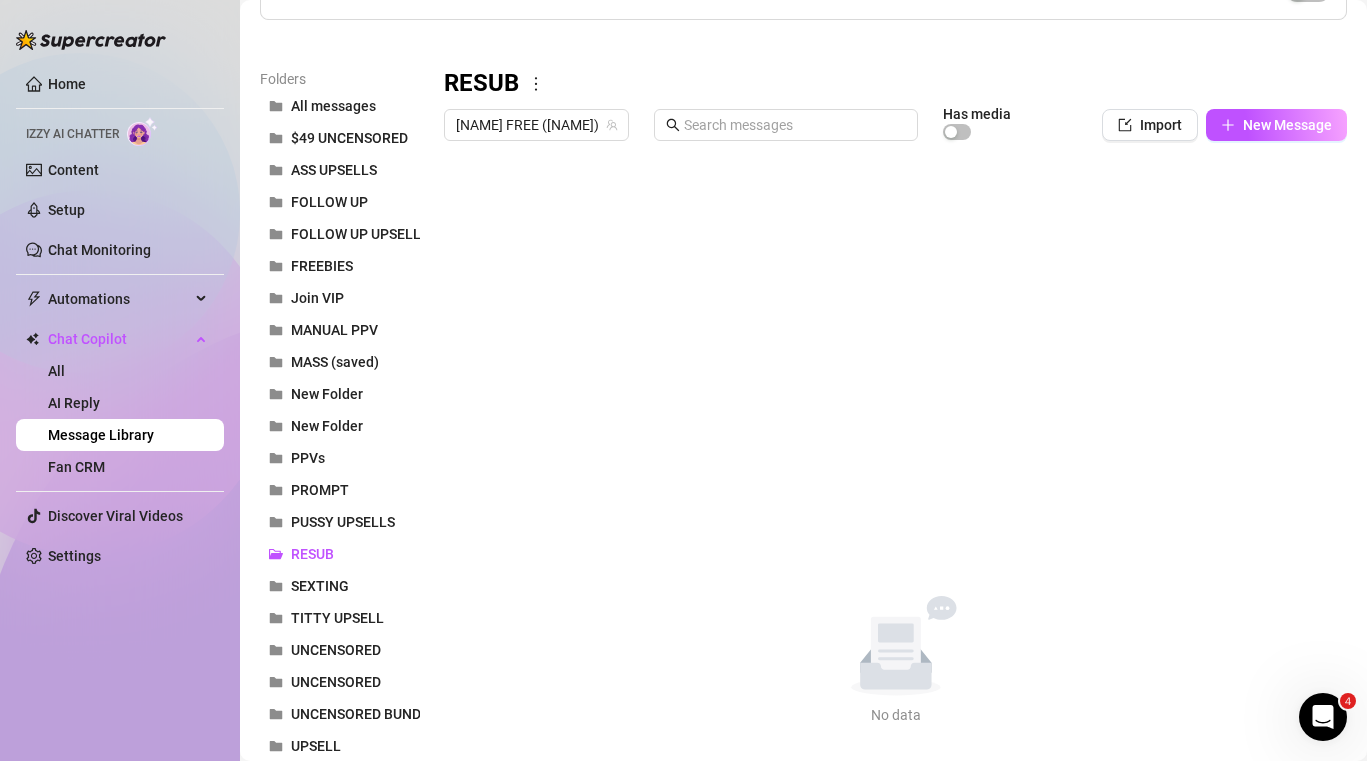 click 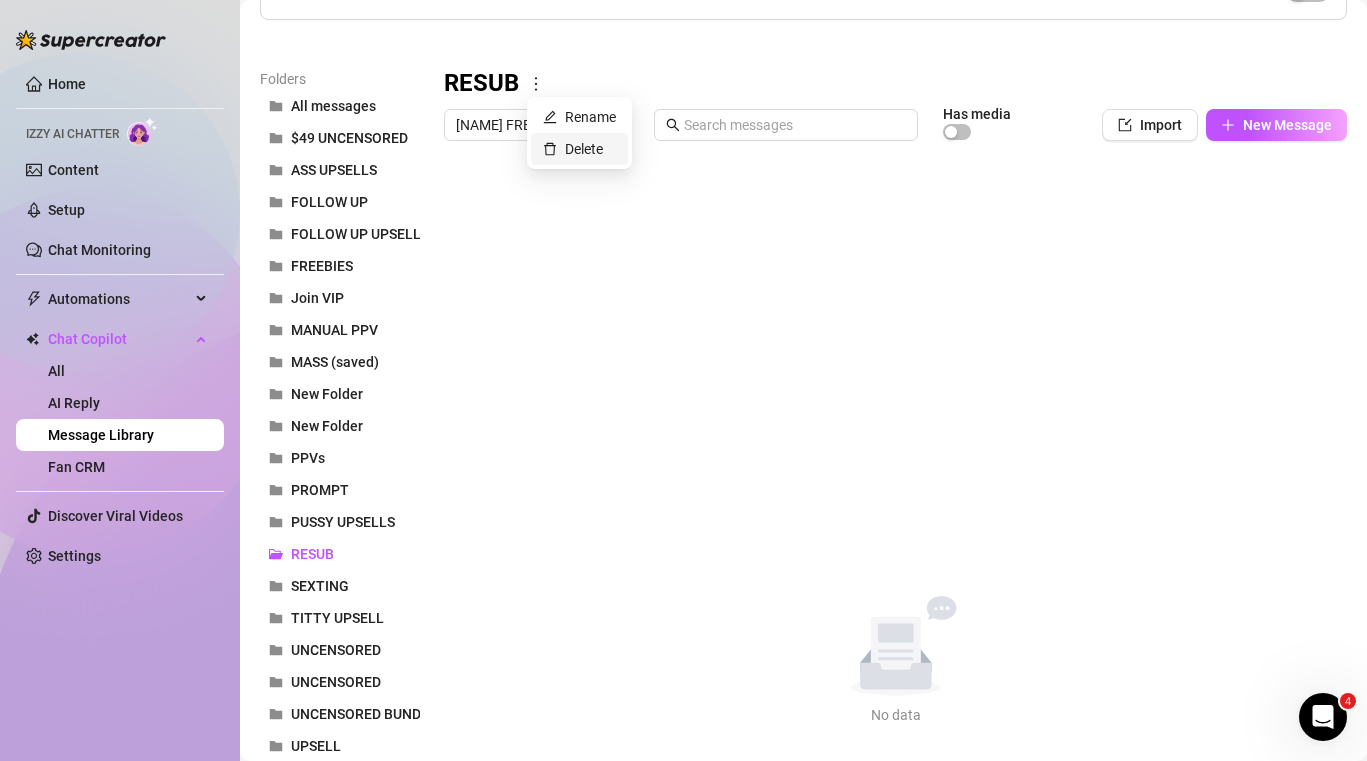 click on "Delete" at bounding box center [573, 149] 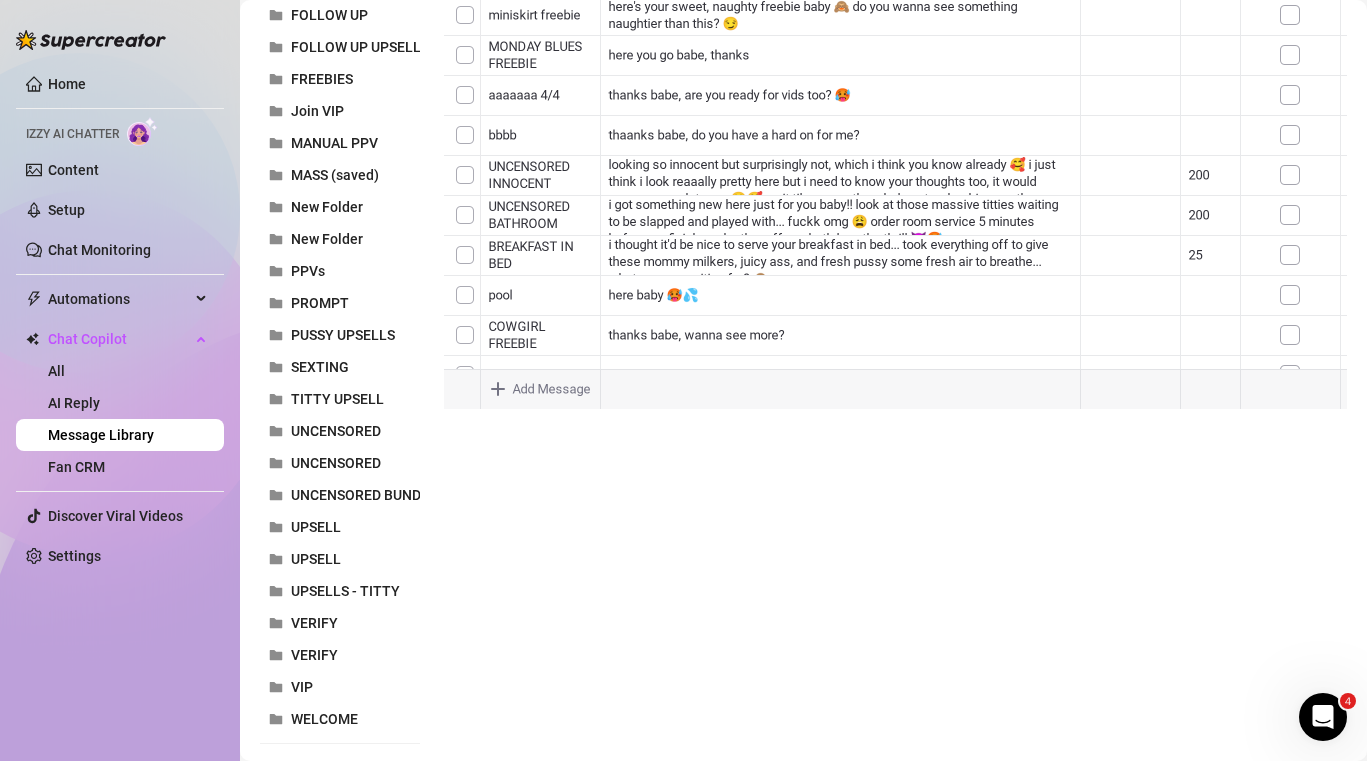 scroll, scrollTop: 430, scrollLeft: 0, axis: vertical 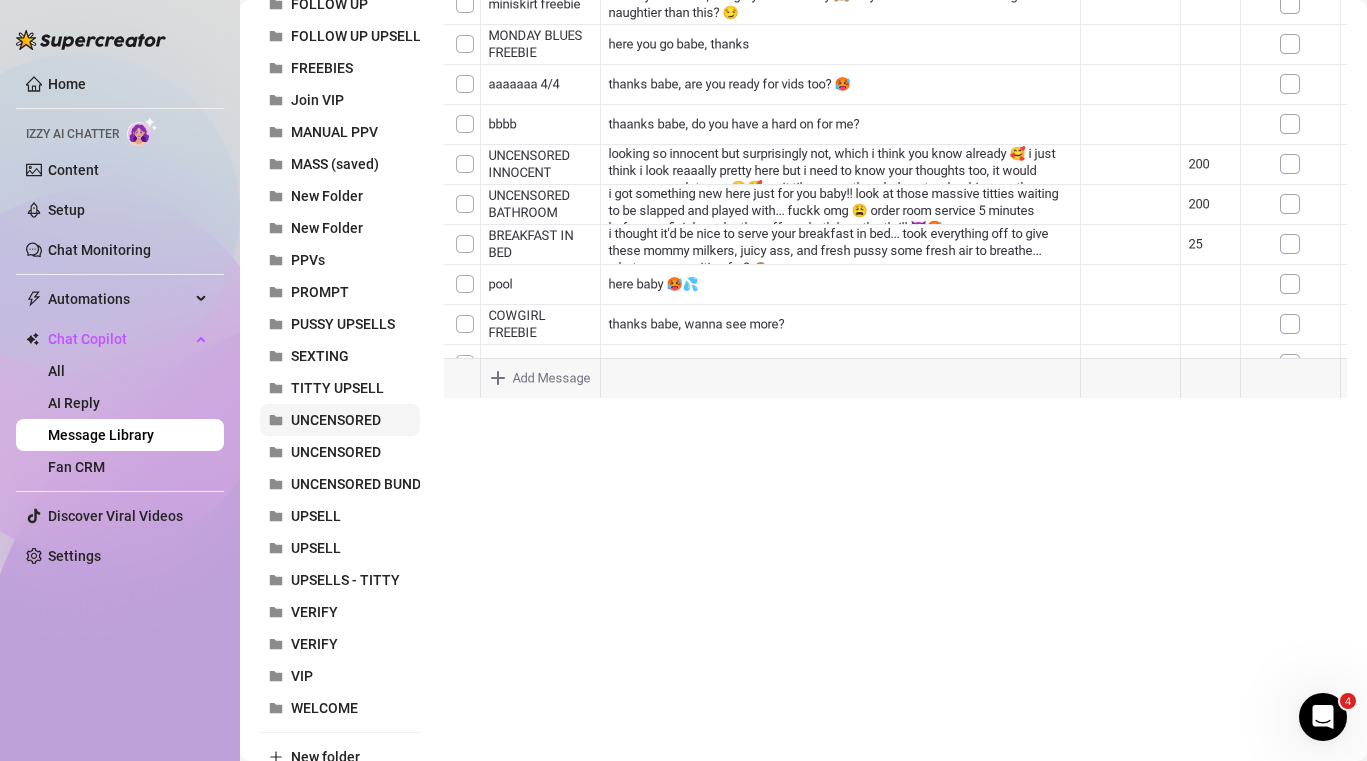 click on "UNCENSORED" at bounding box center [336, 420] 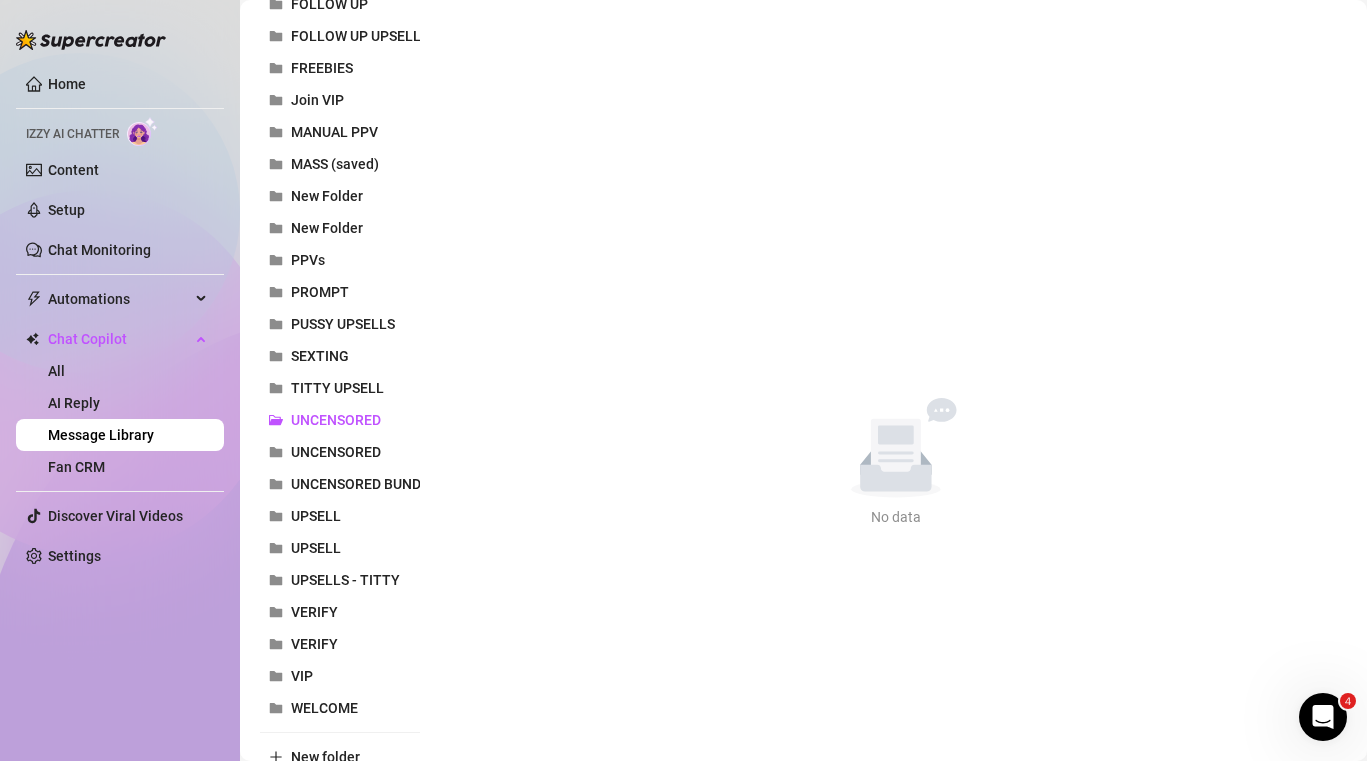 scroll, scrollTop: 263, scrollLeft: 0, axis: vertical 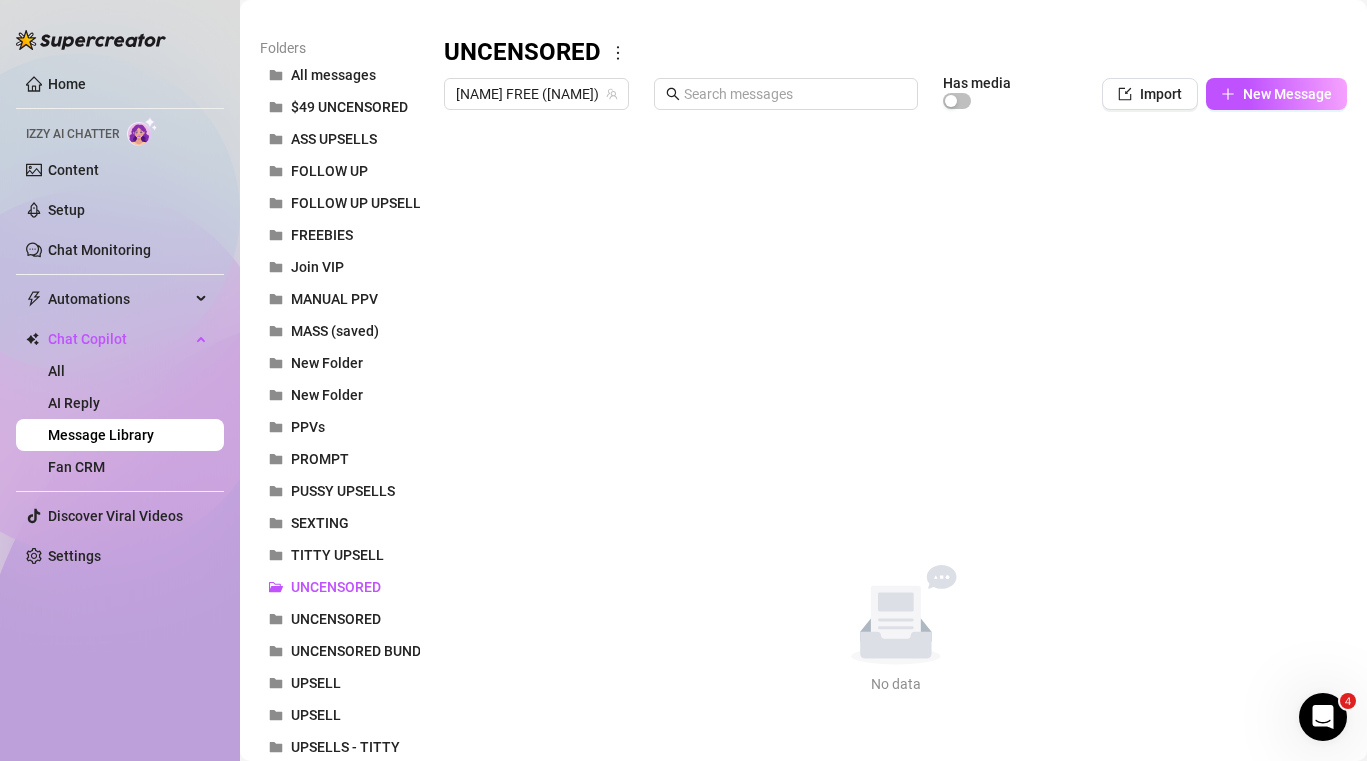 click 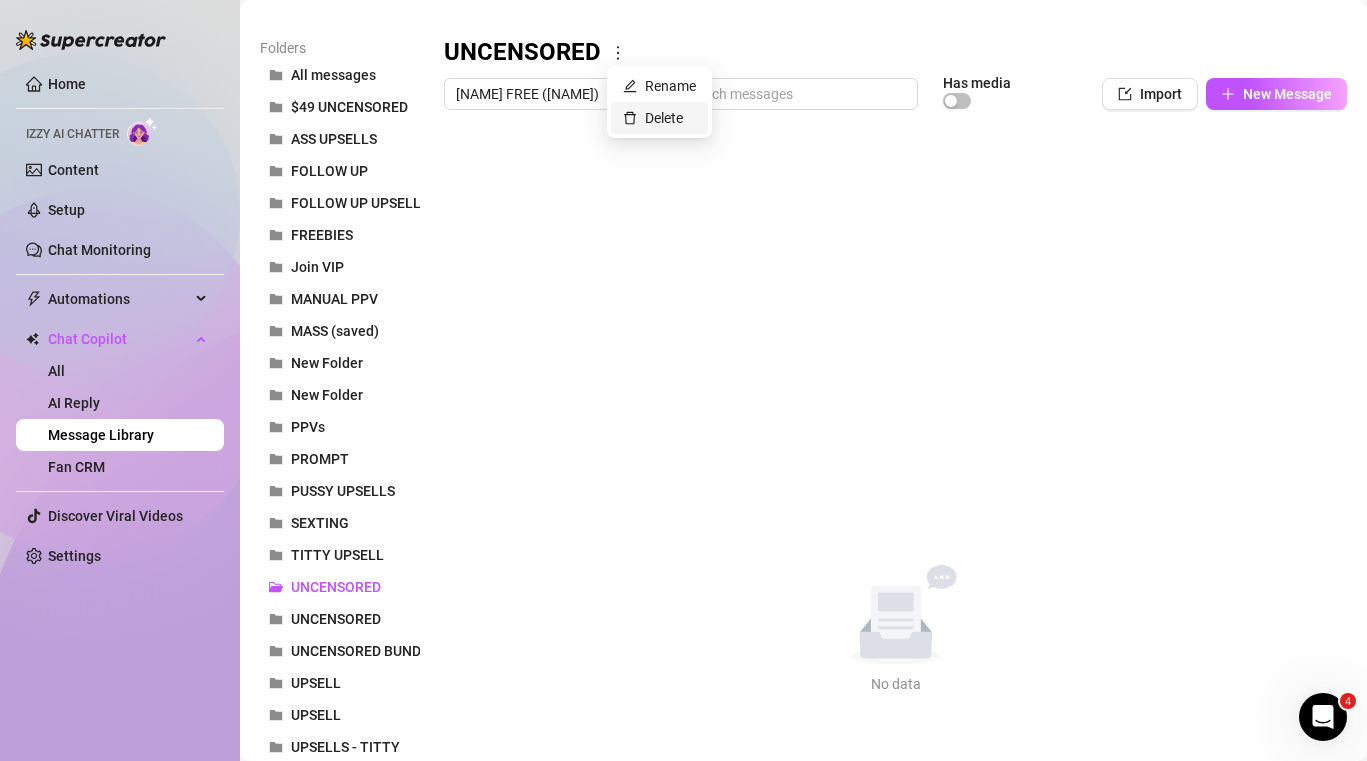 click on "Delete" at bounding box center (653, 118) 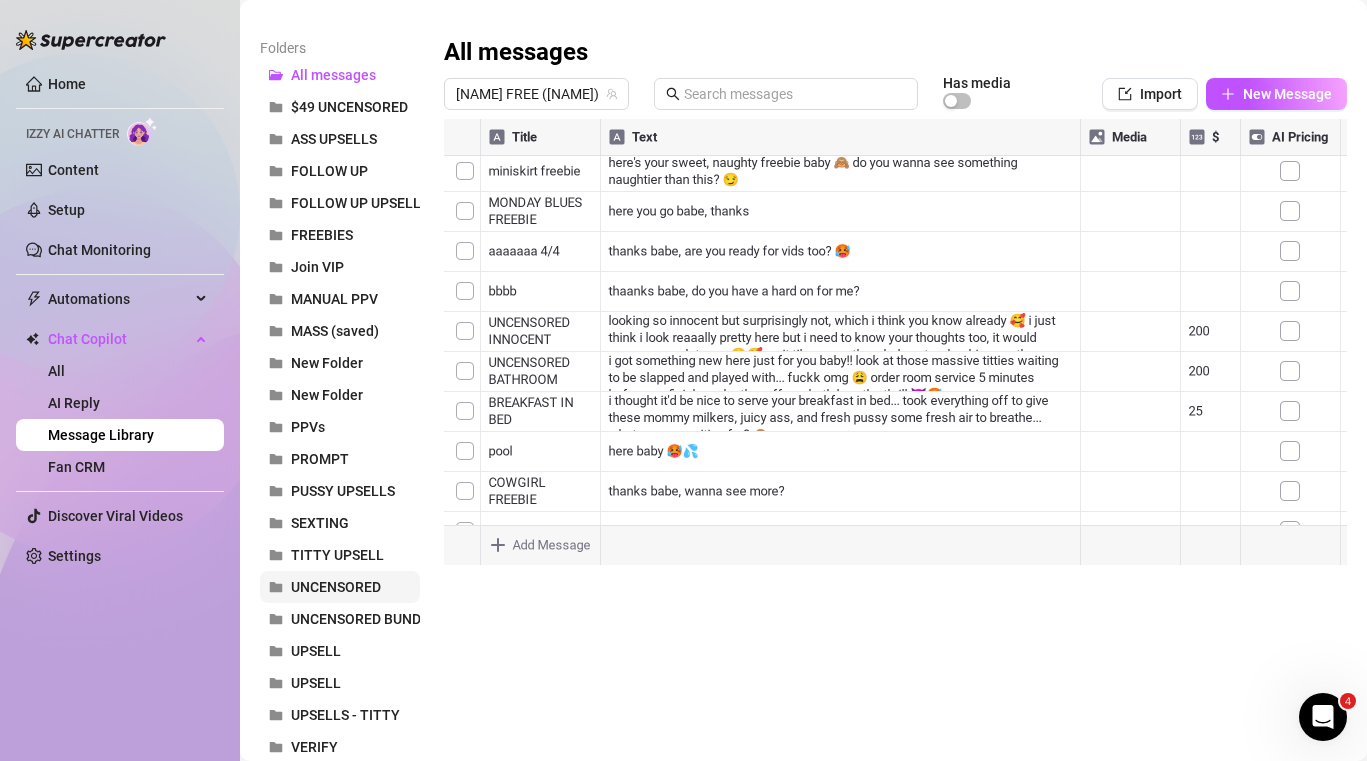 click on "UNCENSORED" at bounding box center (336, 587) 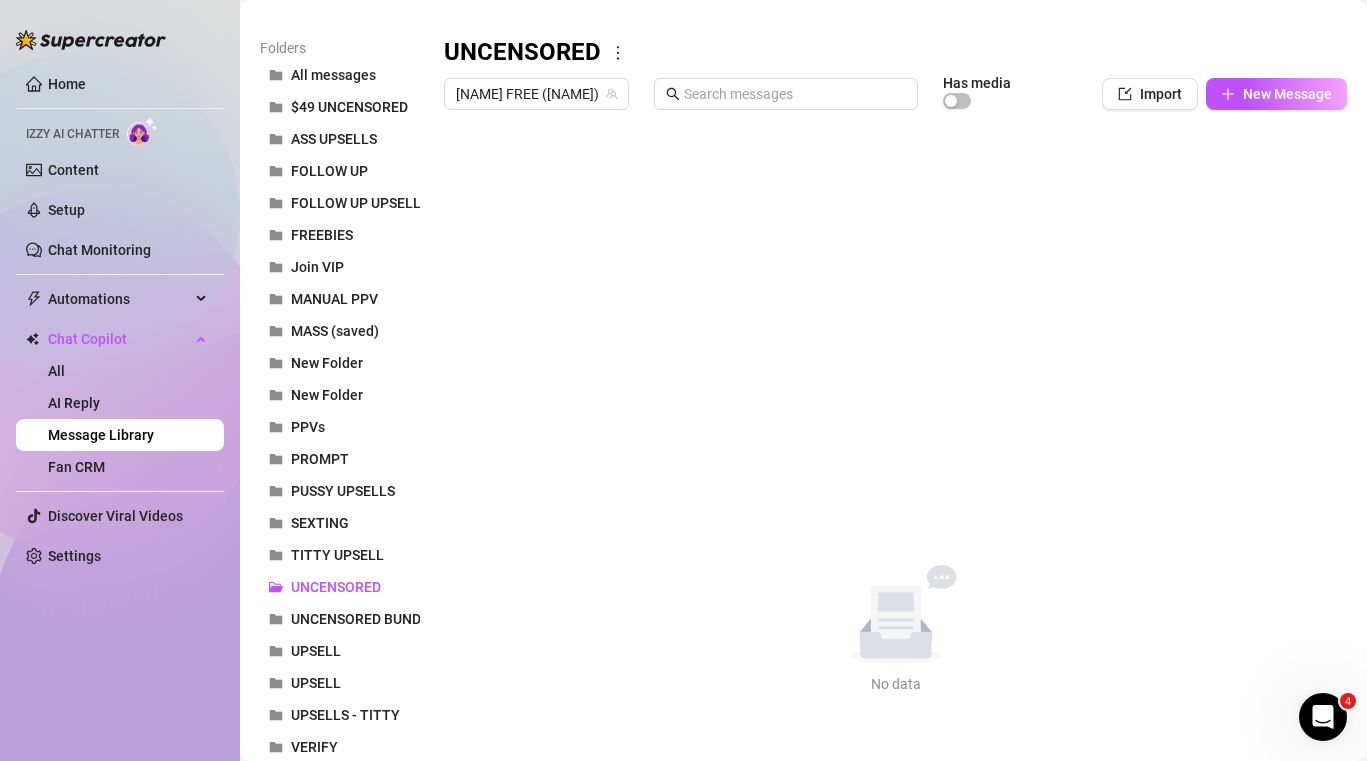 click 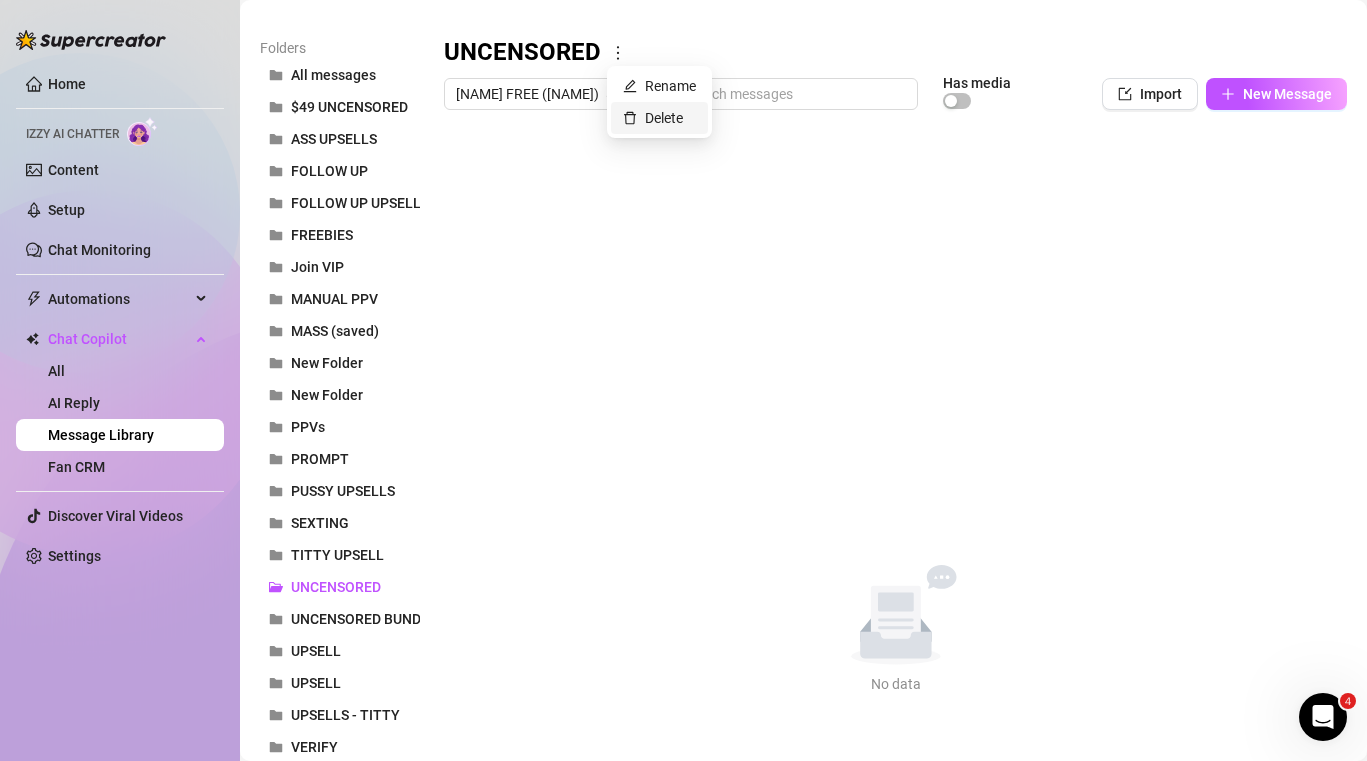 click on "Delete" at bounding box center (653, 118) 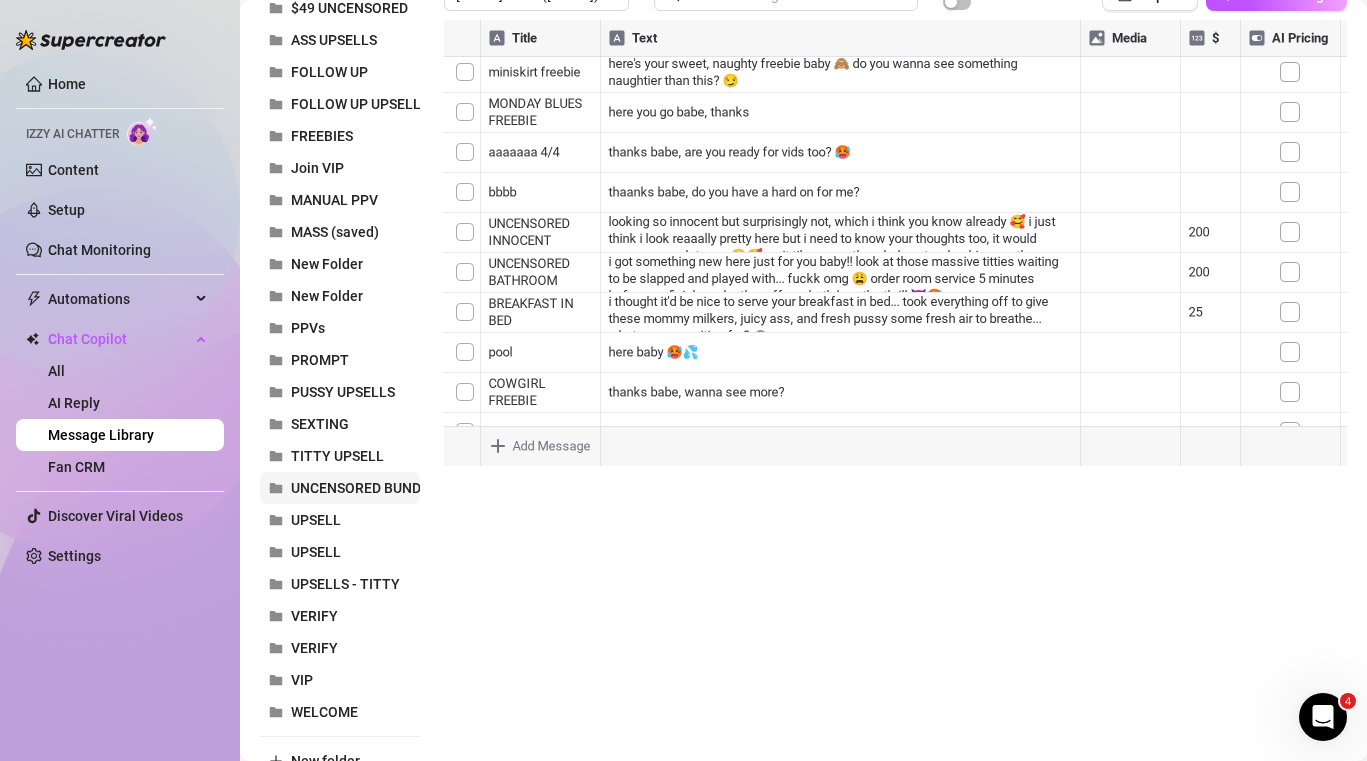 scroll, scrollTop: 438, scrollLeft: 0, axis: vertical 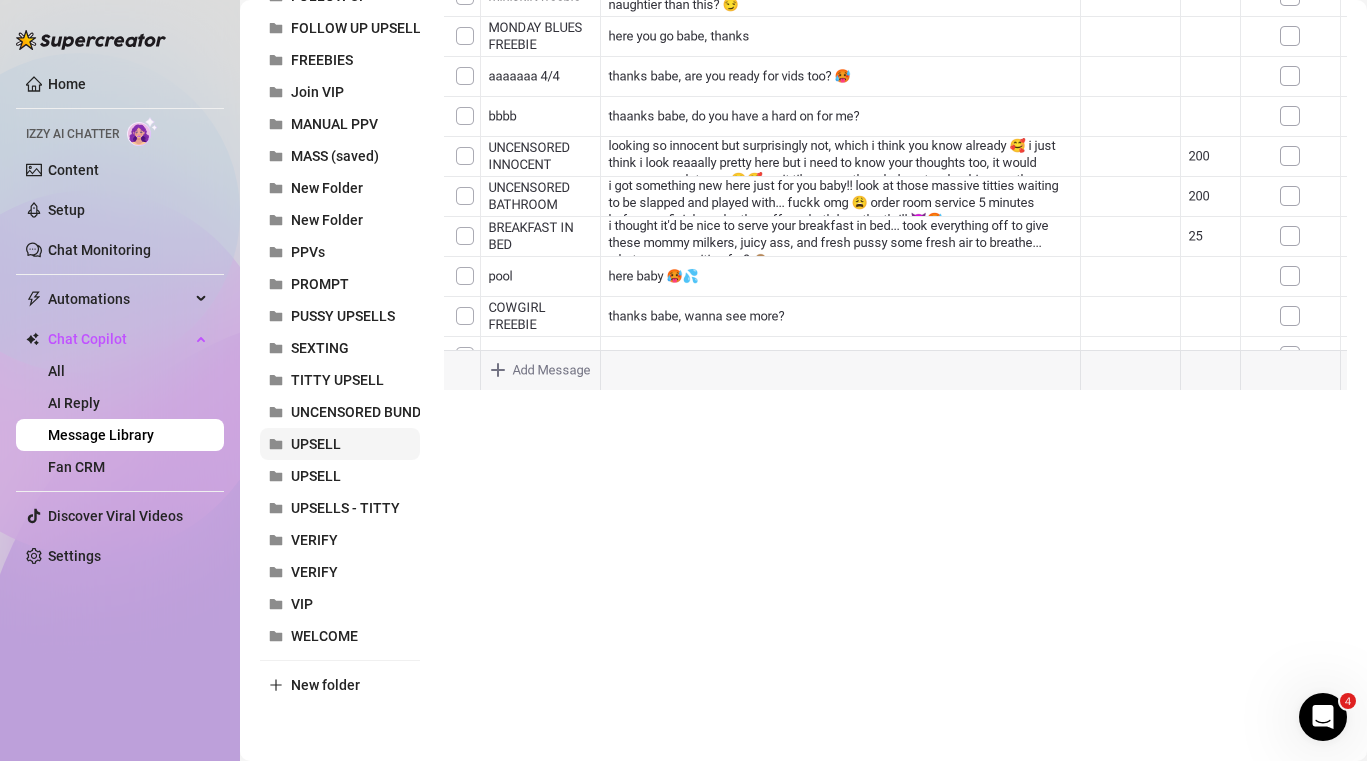 click on "UPSELL" at bounding box center [340, 444] 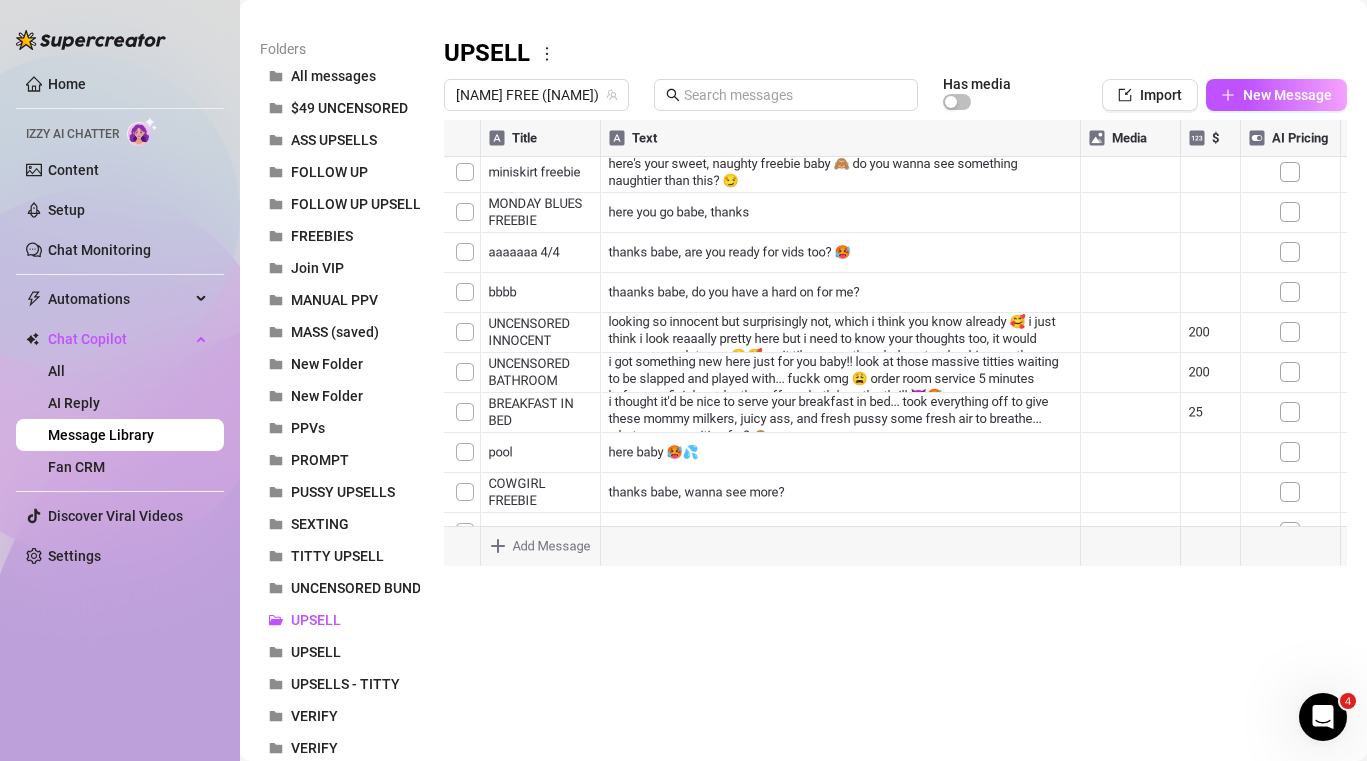 scroll, scrollTop: 438, scrollLeft: 0, axis: vertical 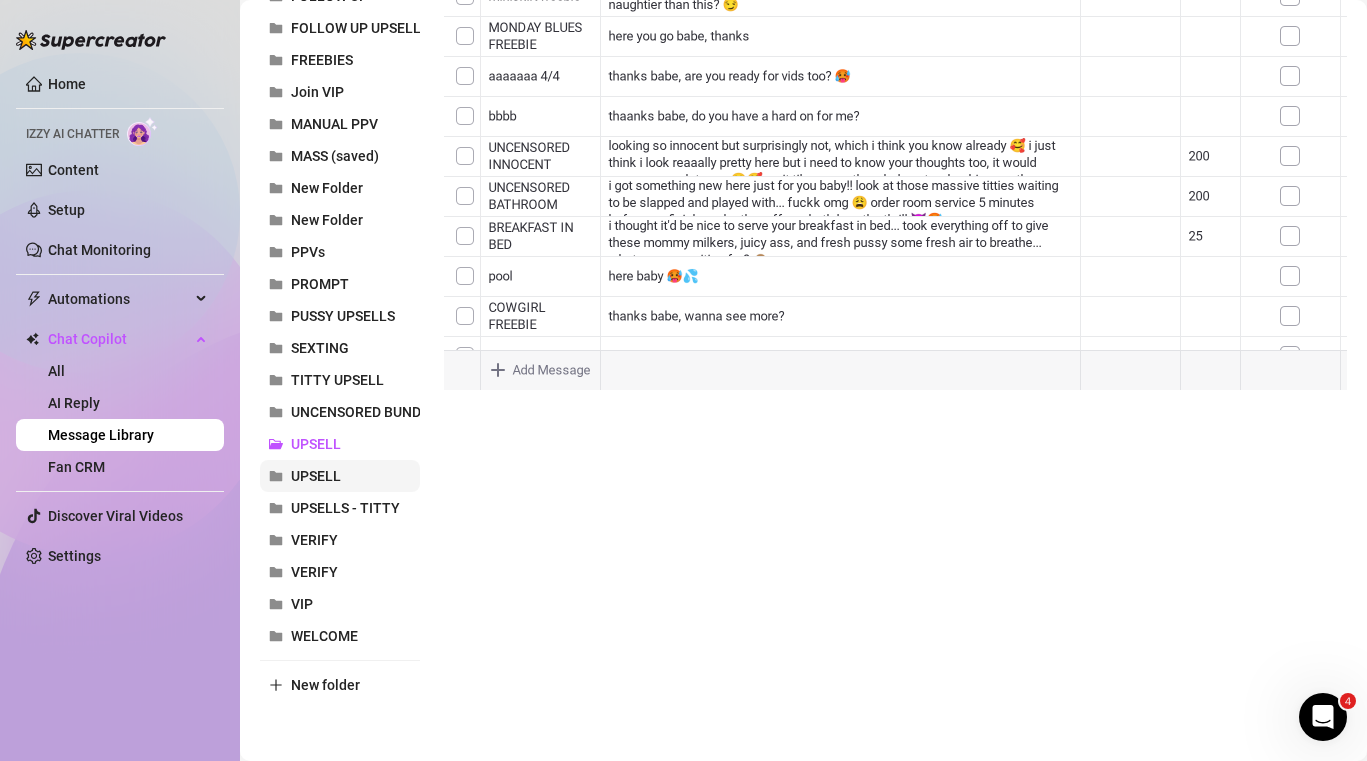 click on "UPSELL" at bounding box center (340, 476) 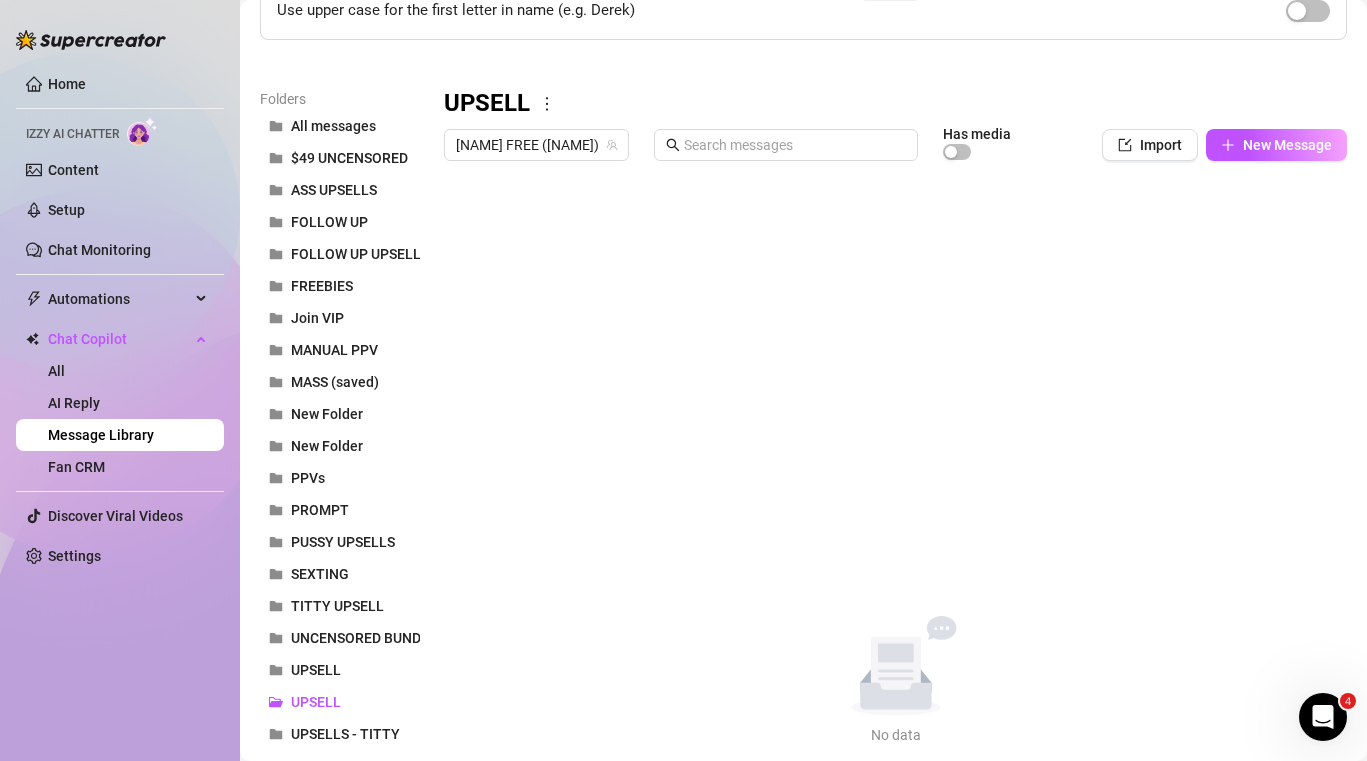 scroll, scrollTop: 176, scrollLeft: 0, axis: vertical 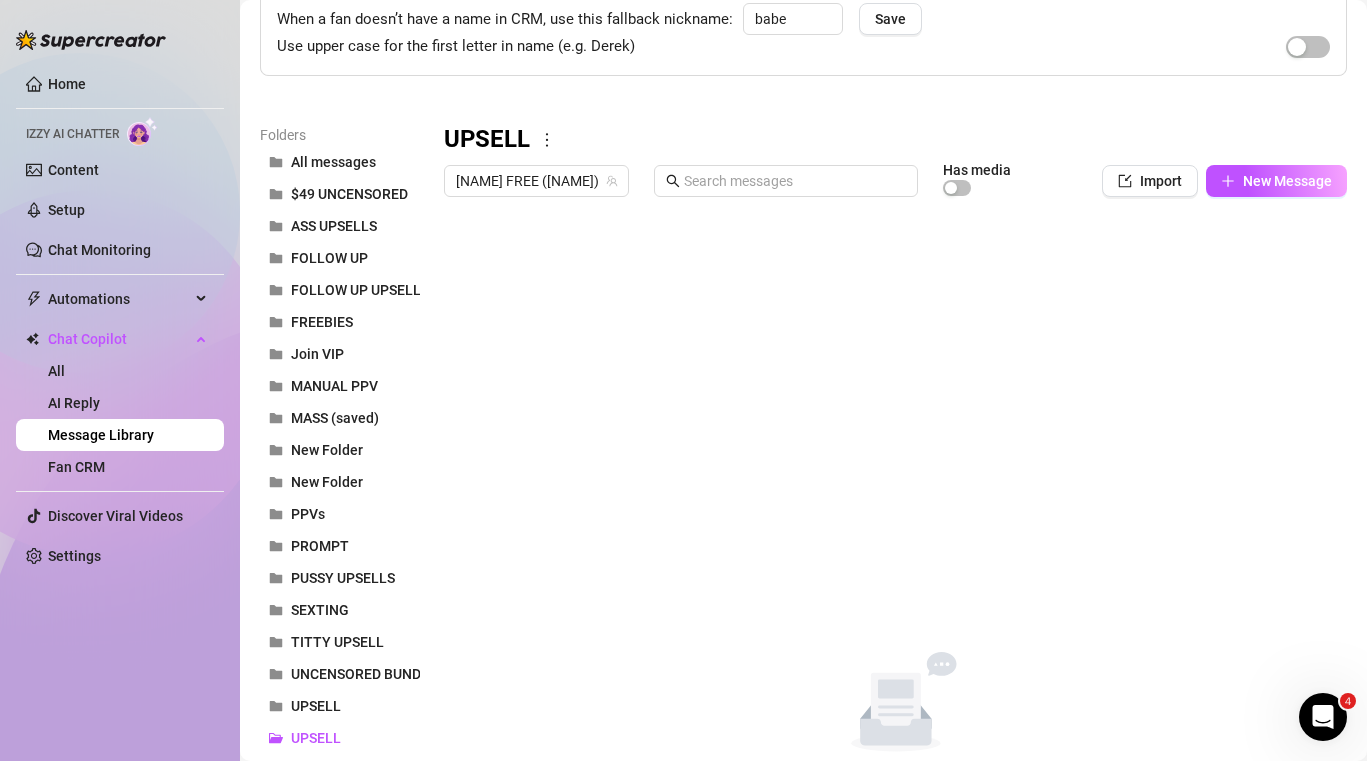 click on "UPSELL" at bounding box center [895, 140] 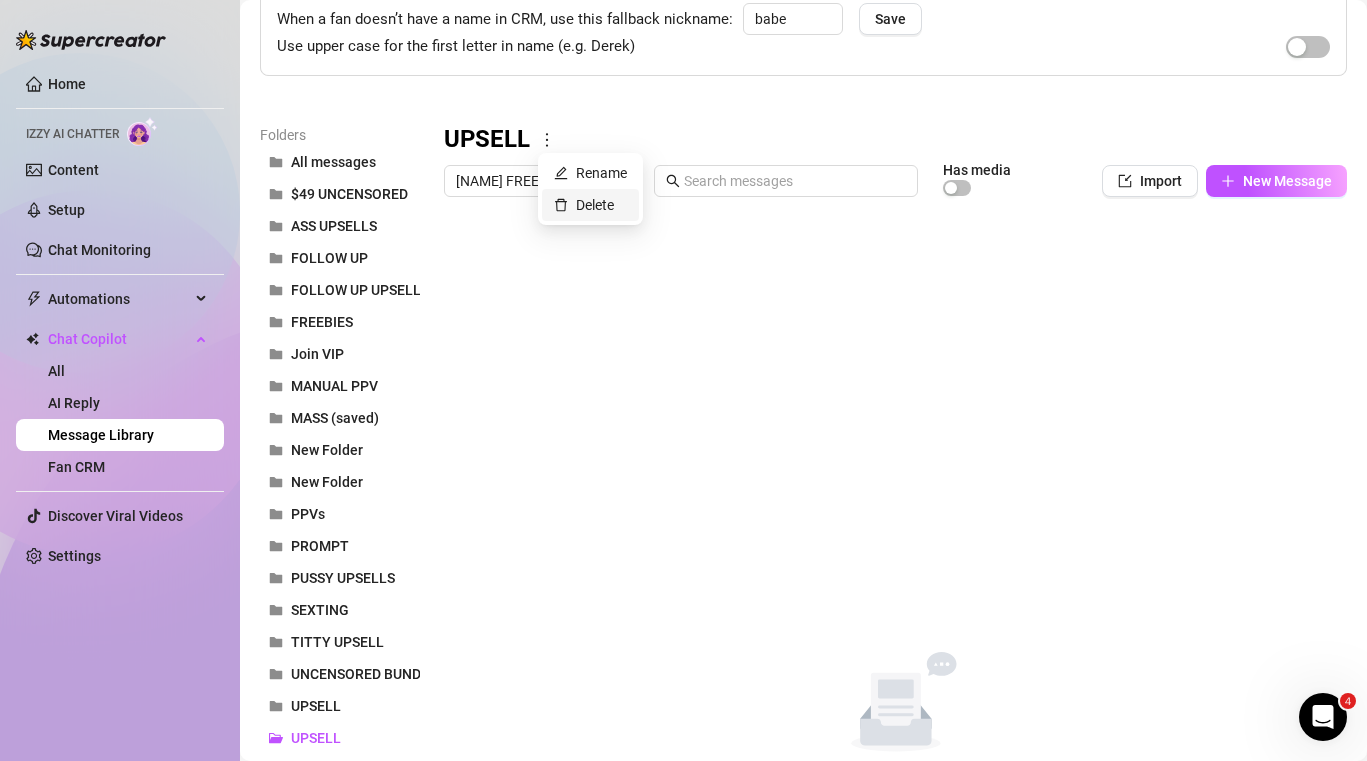 click on "Delete" at bounding box center (584, 205) 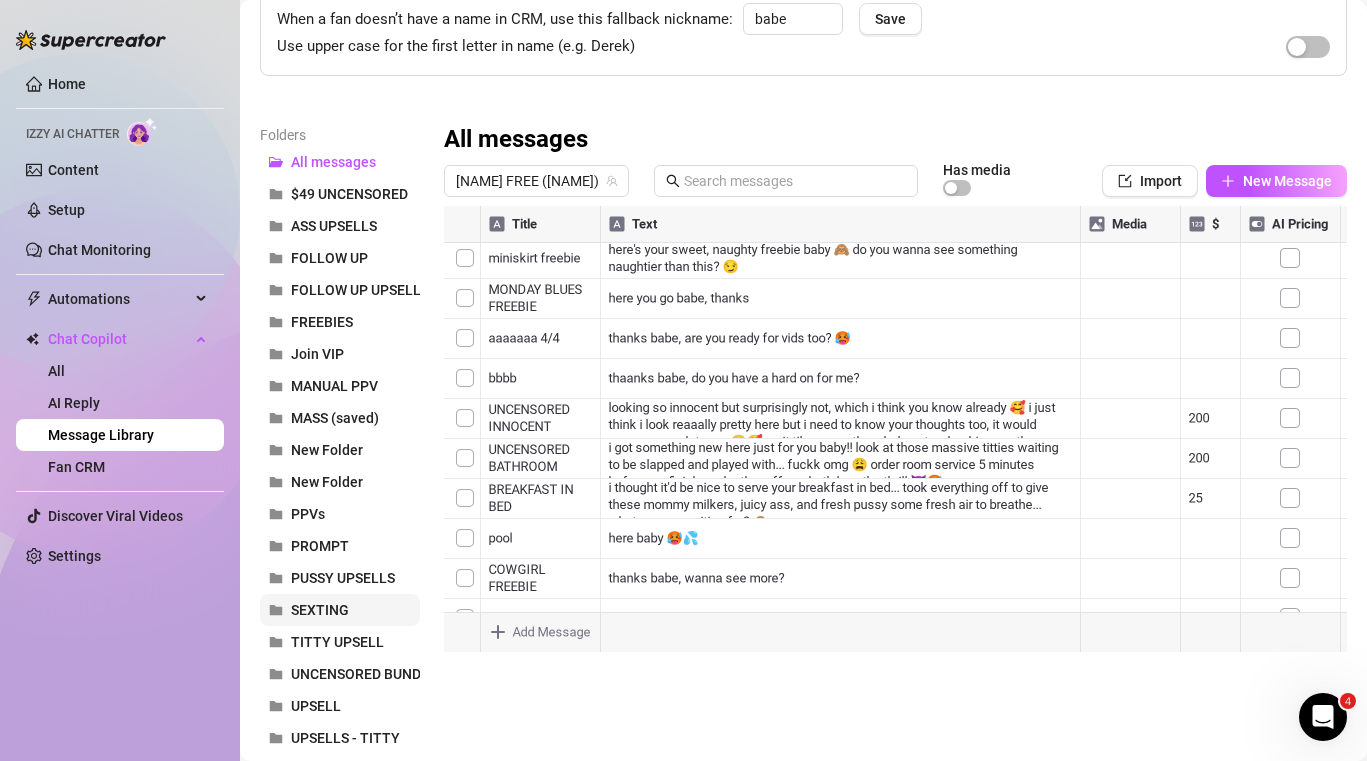 scroll, scrollTop: 233, scrollLeft: 0, axis: vertical 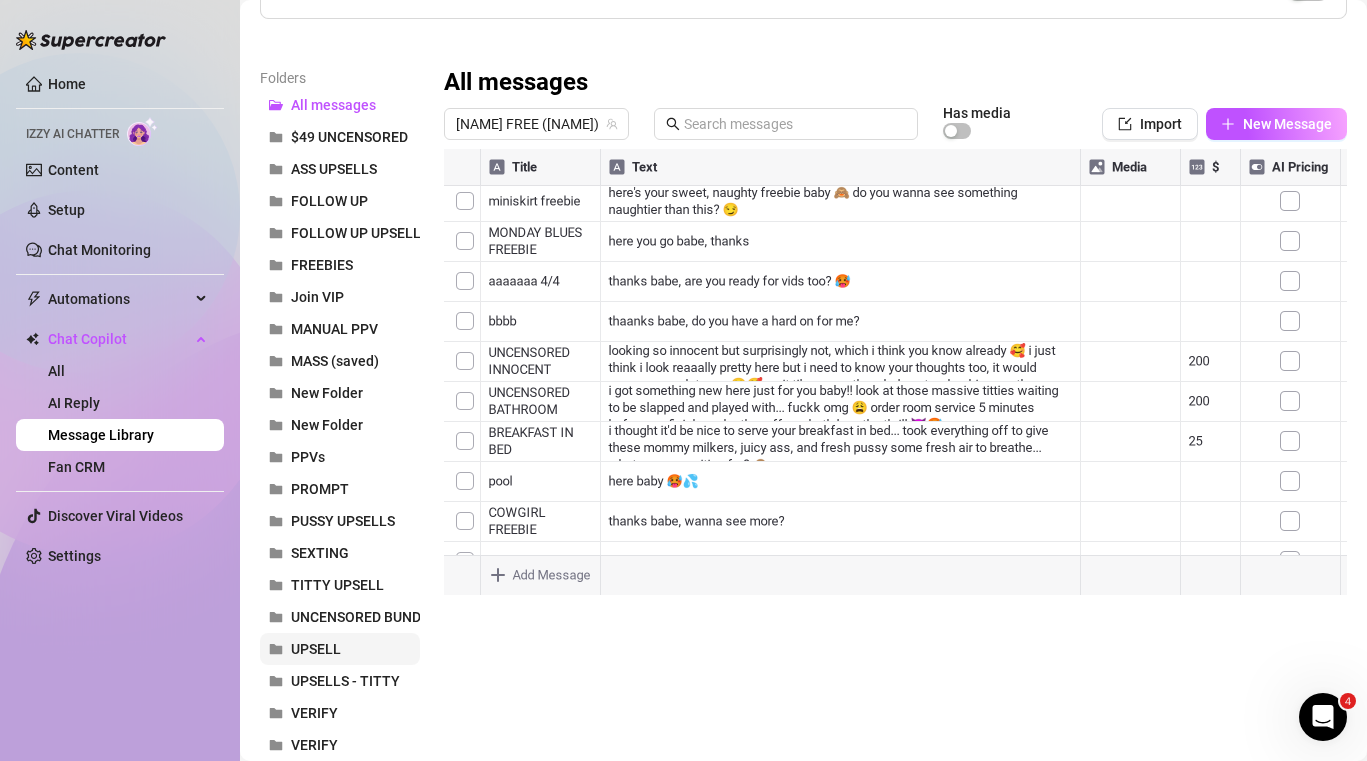 click on "UPSELL" at bounding box center (316, 649) 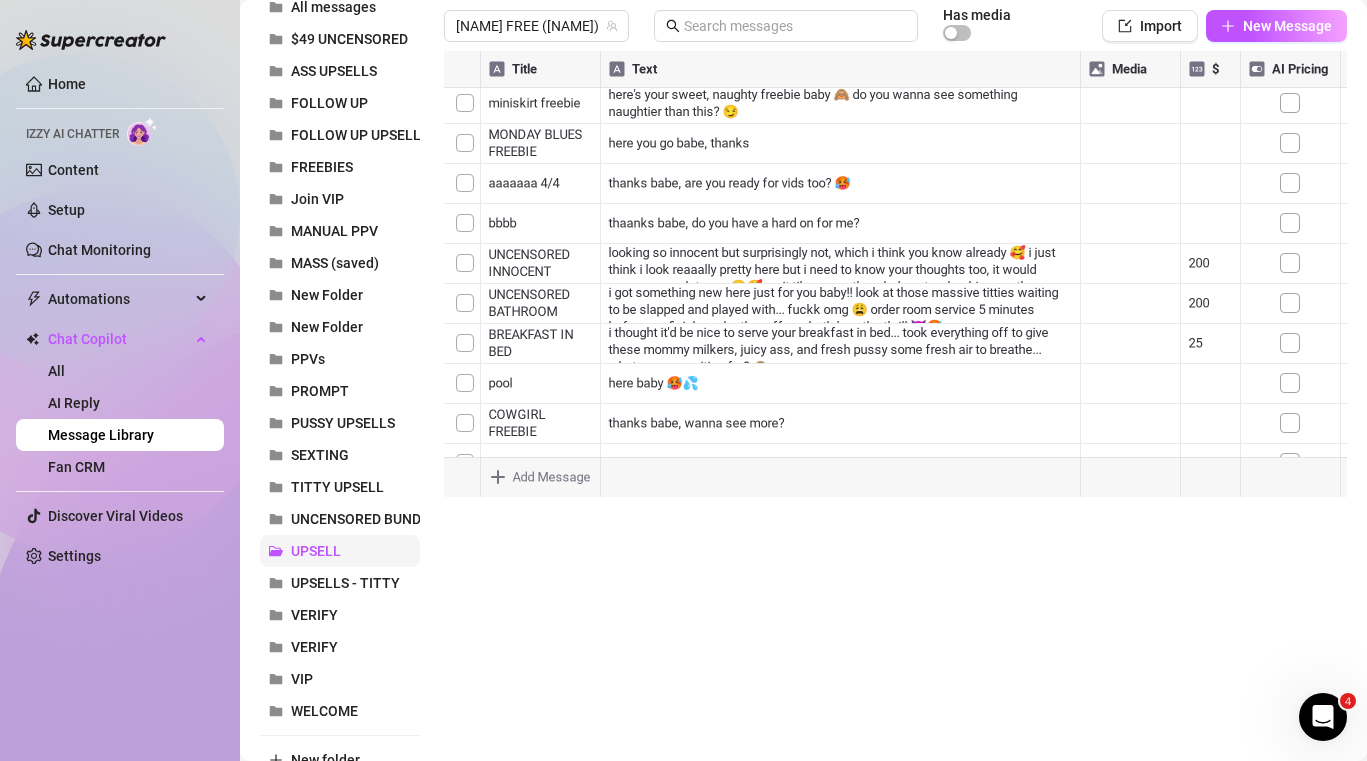 scroll, scrollTop: 360, scrollLeft: 0, axis: vertical 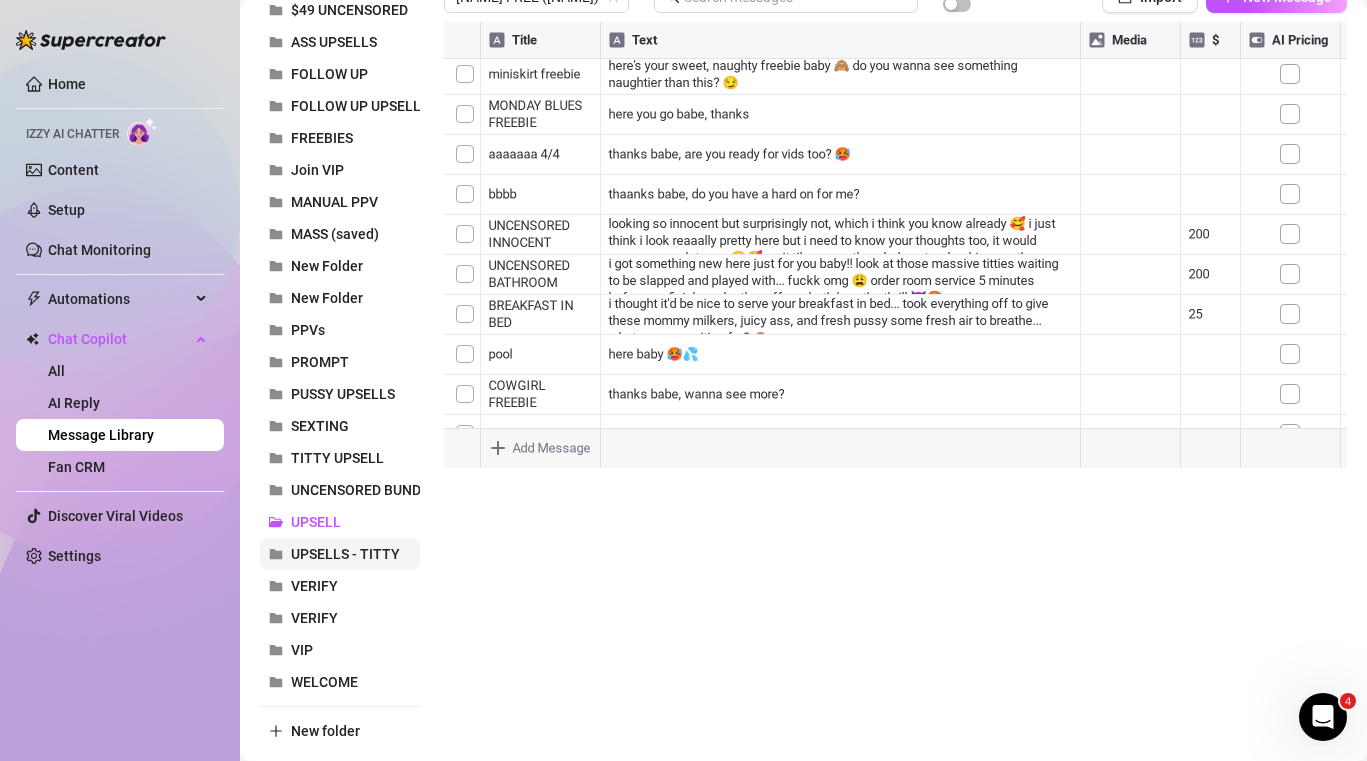 click on "UPSELLS - TITTY" at bounding box center [345, 554] 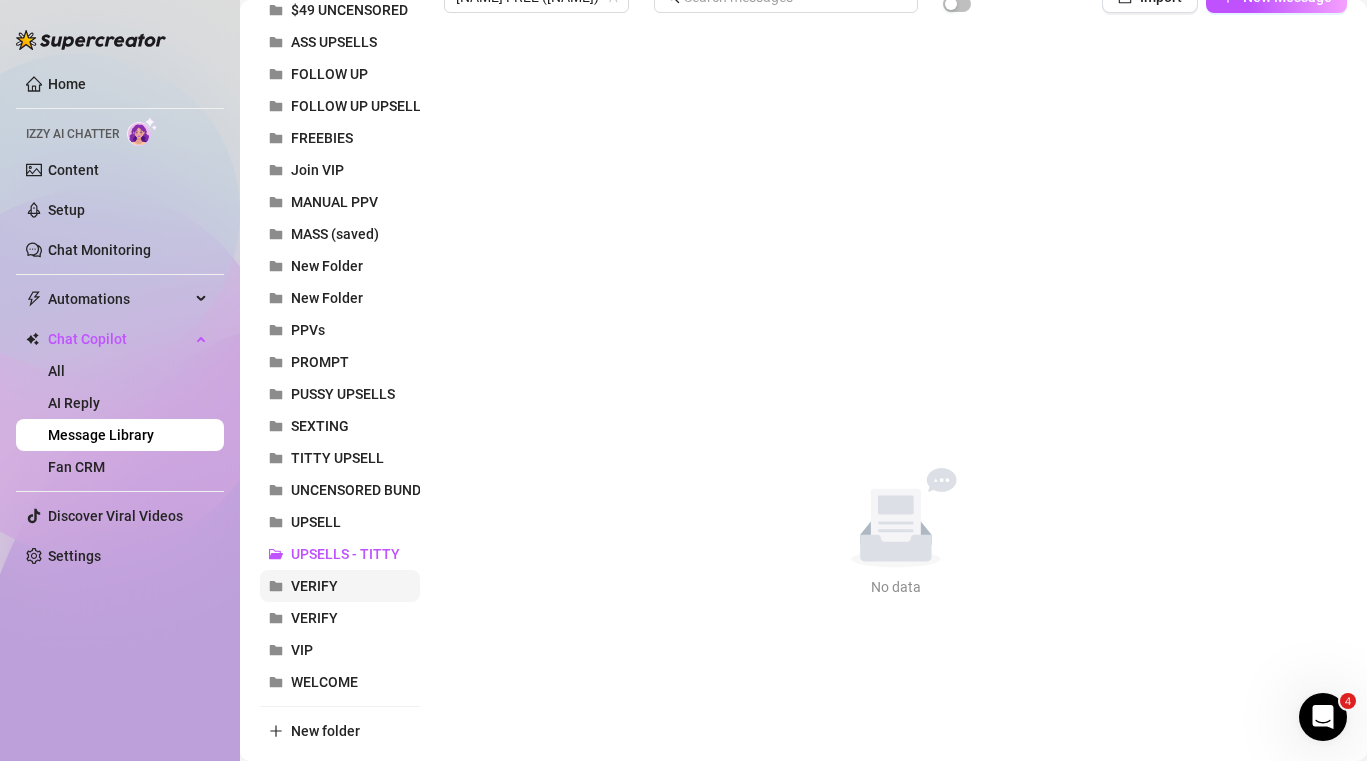 click on "VERIFY" at bounding box center (314, 586) 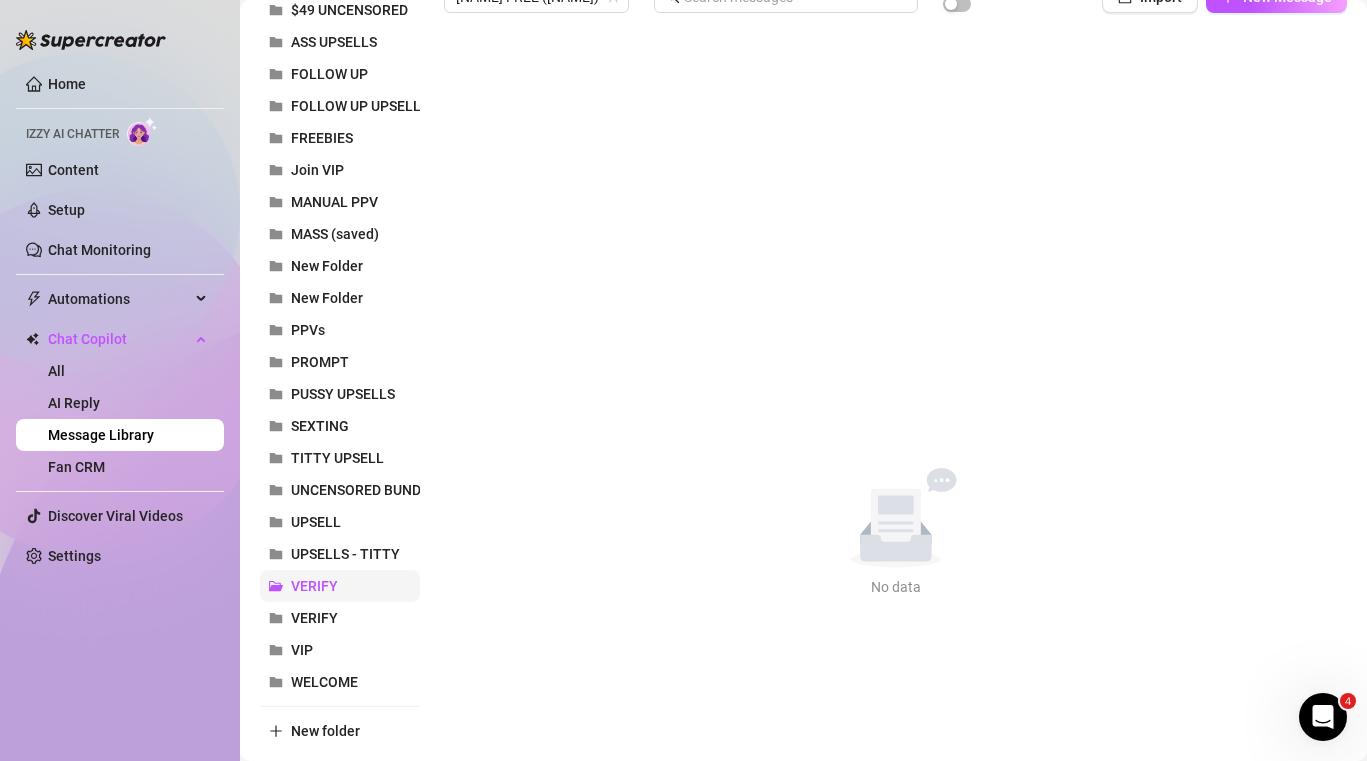 scroll, scrollTop: 347, scrollLeft: 0, axis: vertical 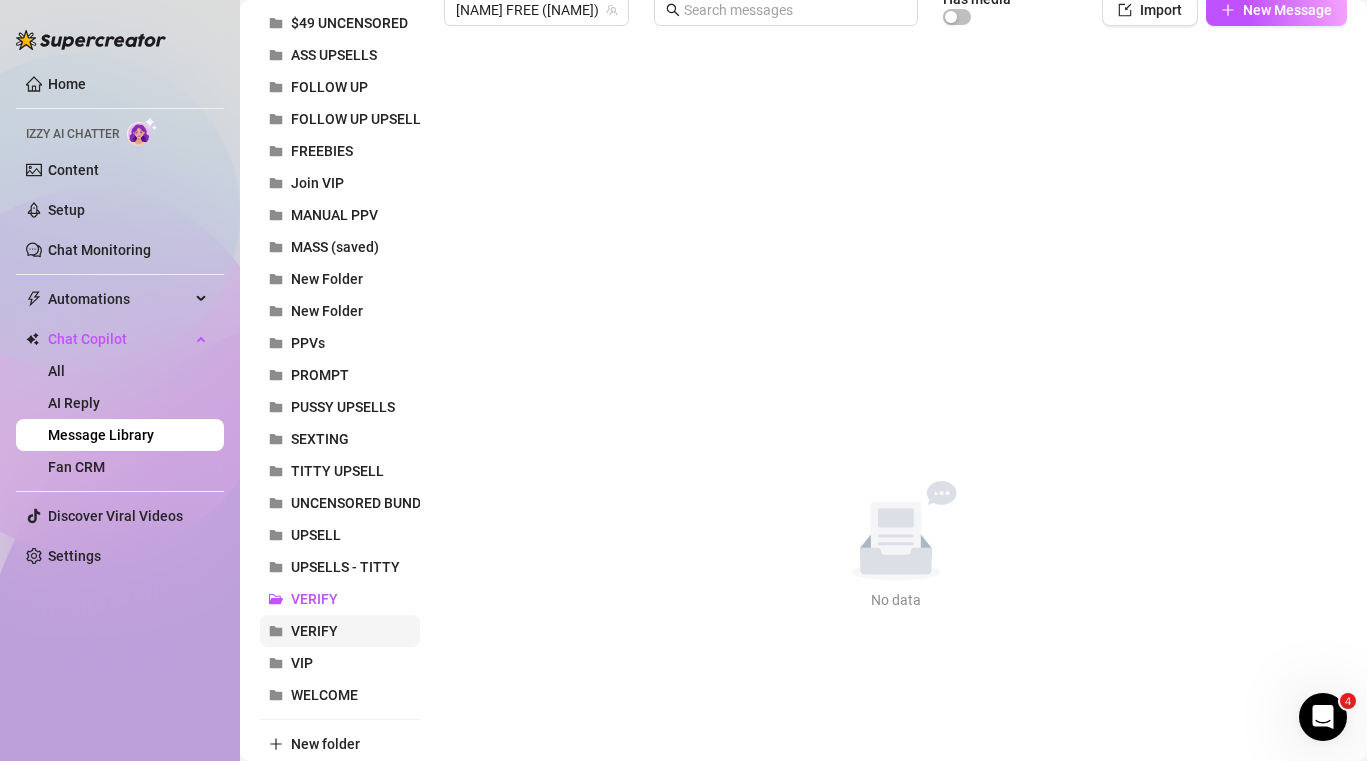 click on "VERIFY" at bounding box center [314, 631] 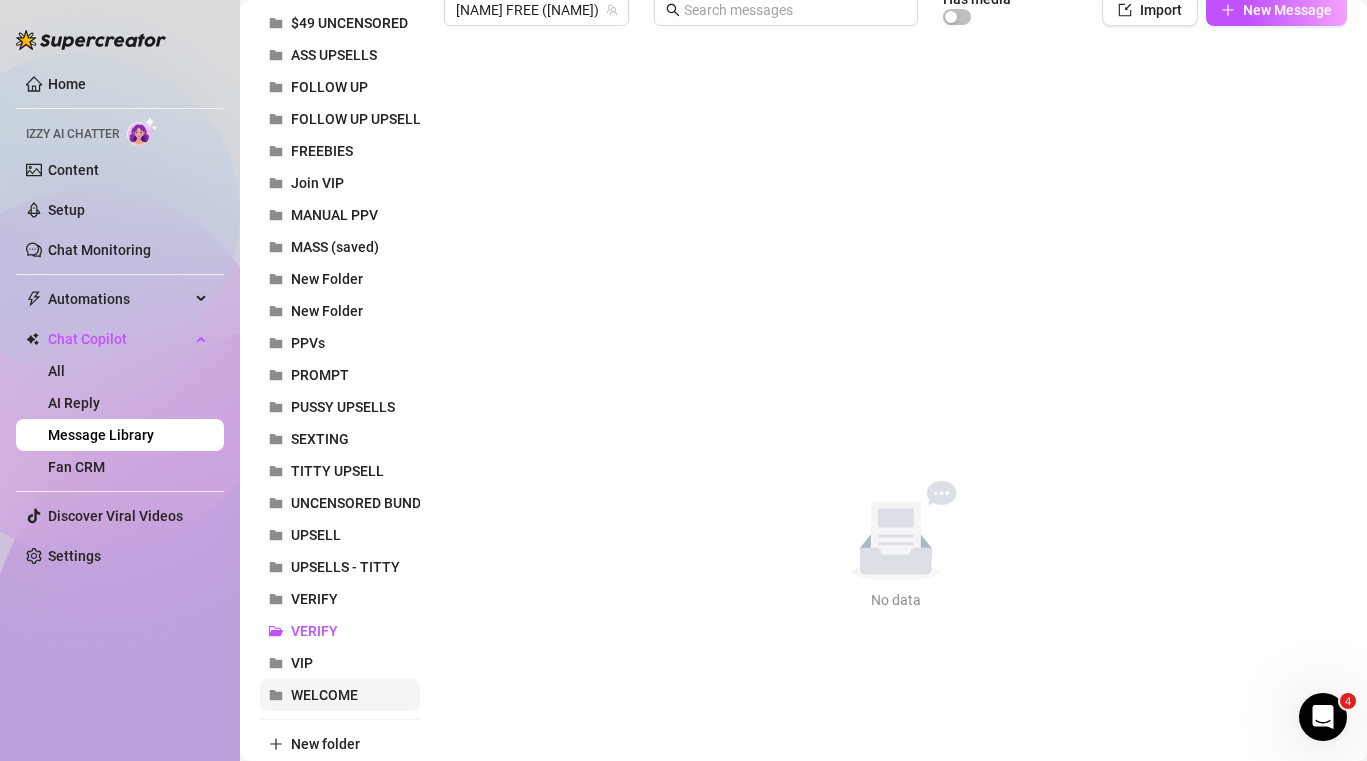 click on "WELCOME" at bounding box center [340, 695] 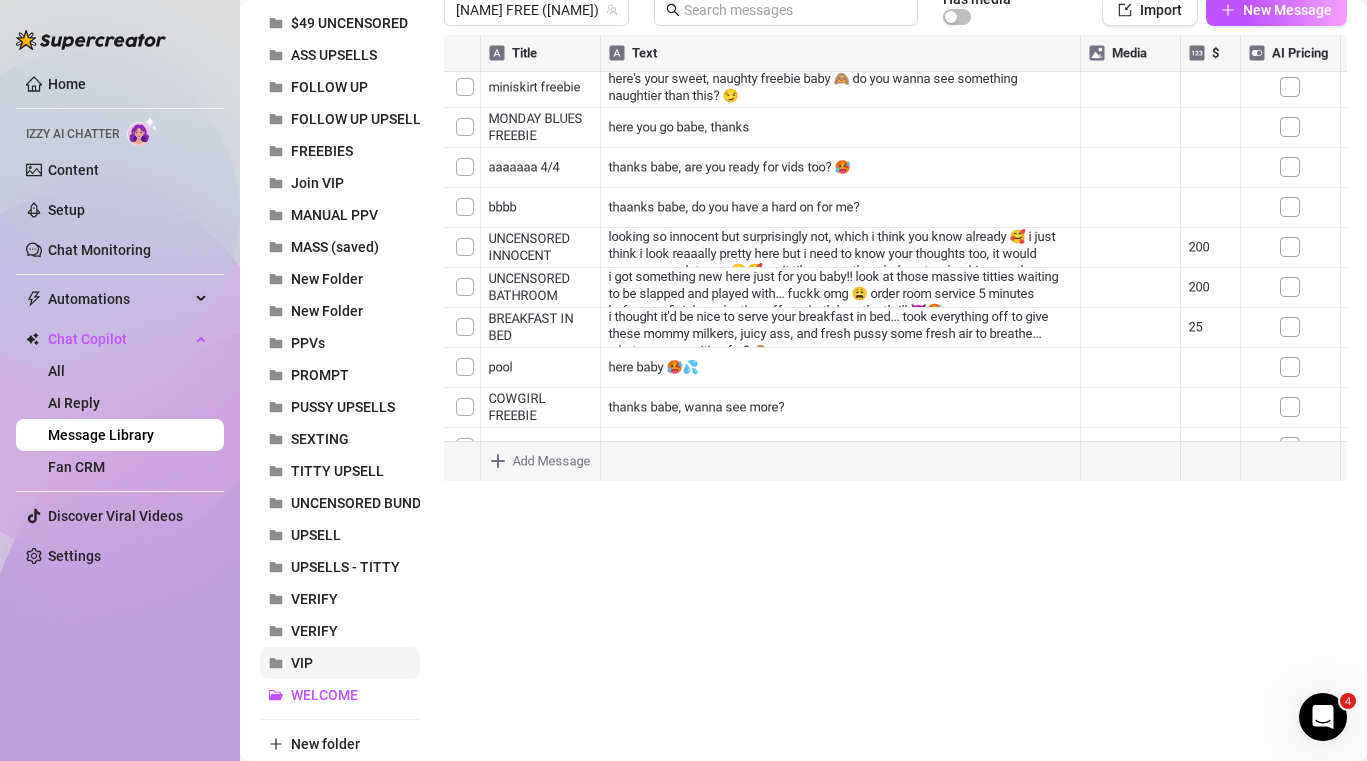 click on "VIP" at bounding box center [340, 663] 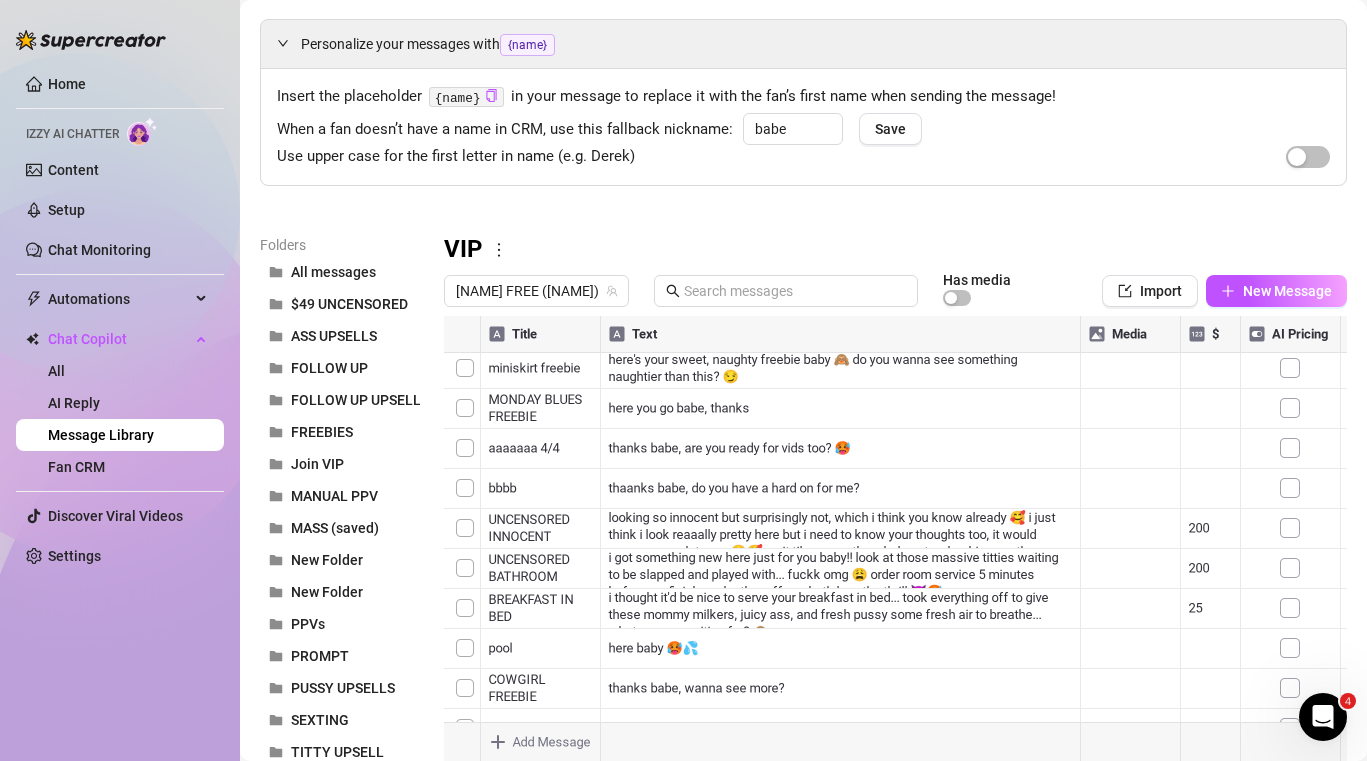 scroll, scrollTop: 0, scrollLeft: 0, axis: both 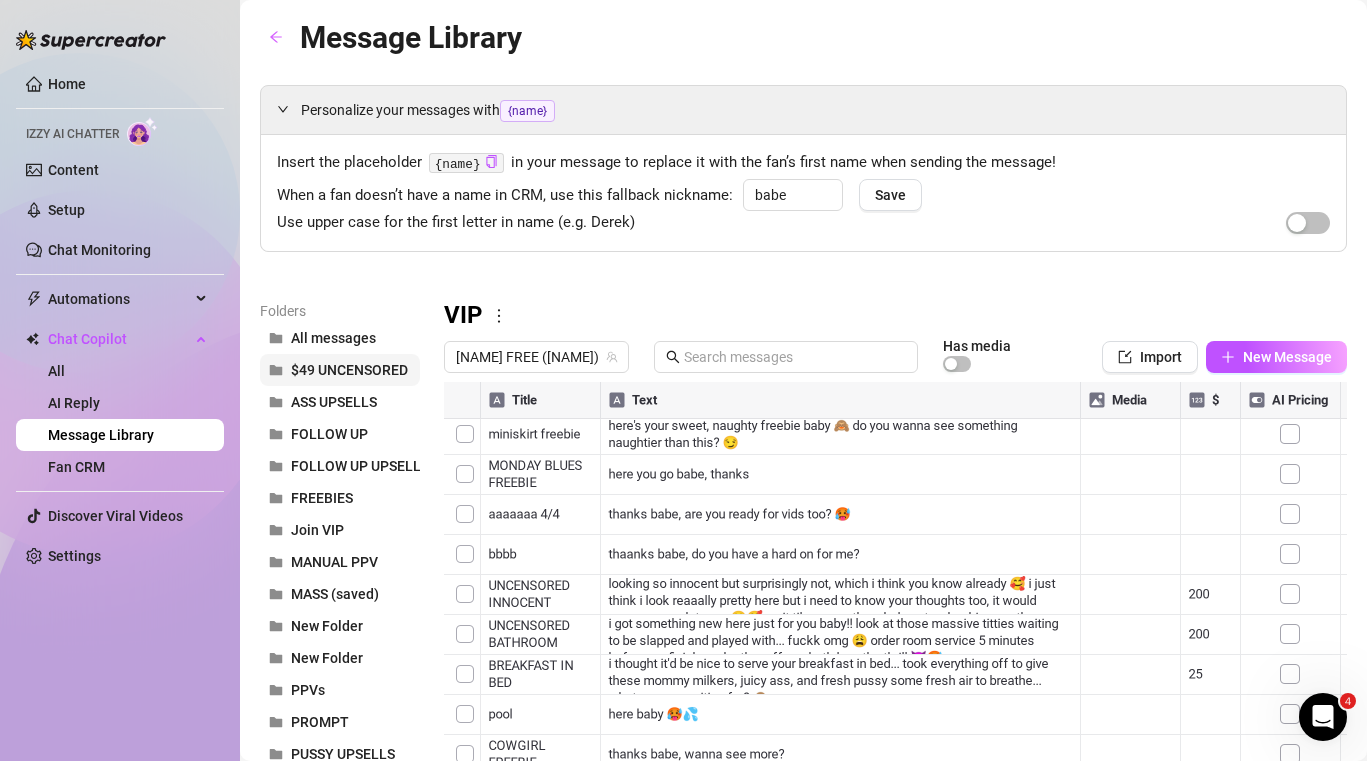 click on "$49 UNCENSORED" at bounding box center [340, 370] 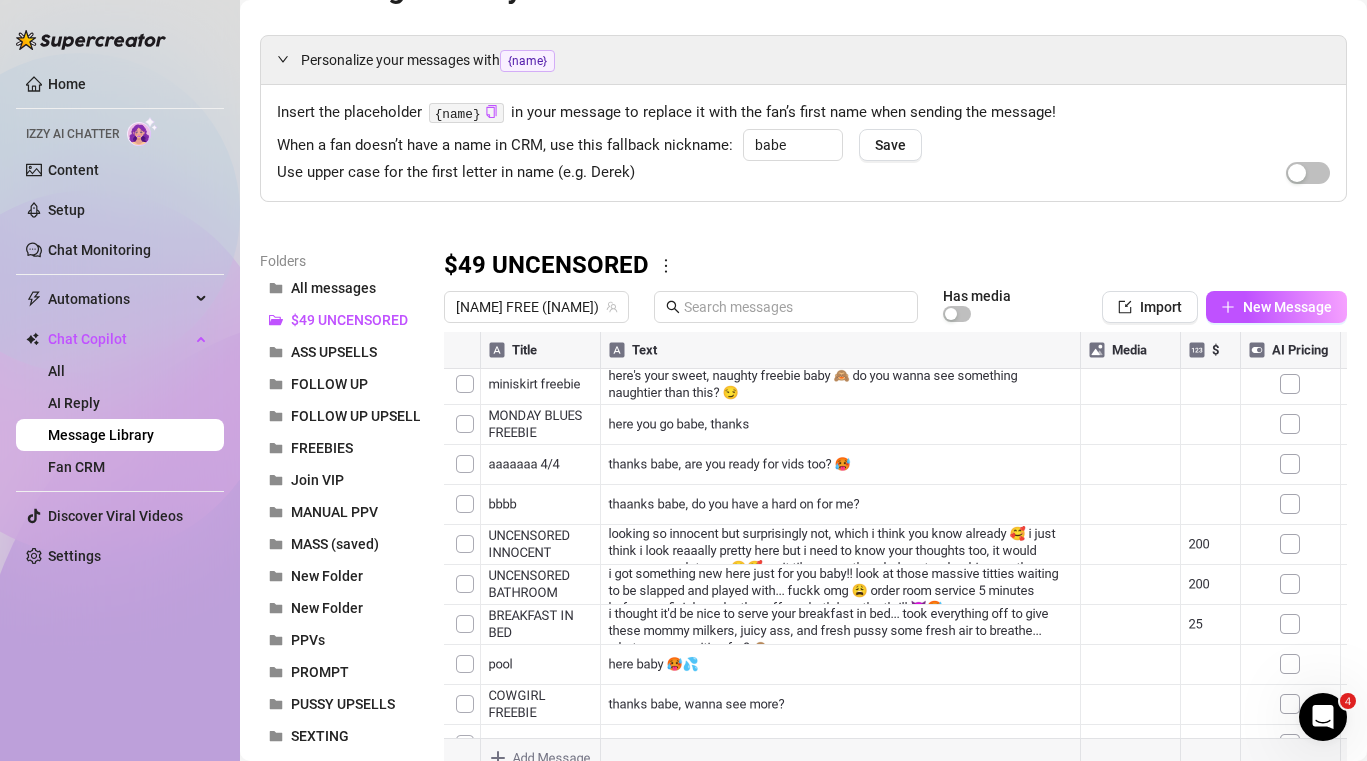 scroll, scrollTop: 58, scrollLeft: 0, axis: vertical 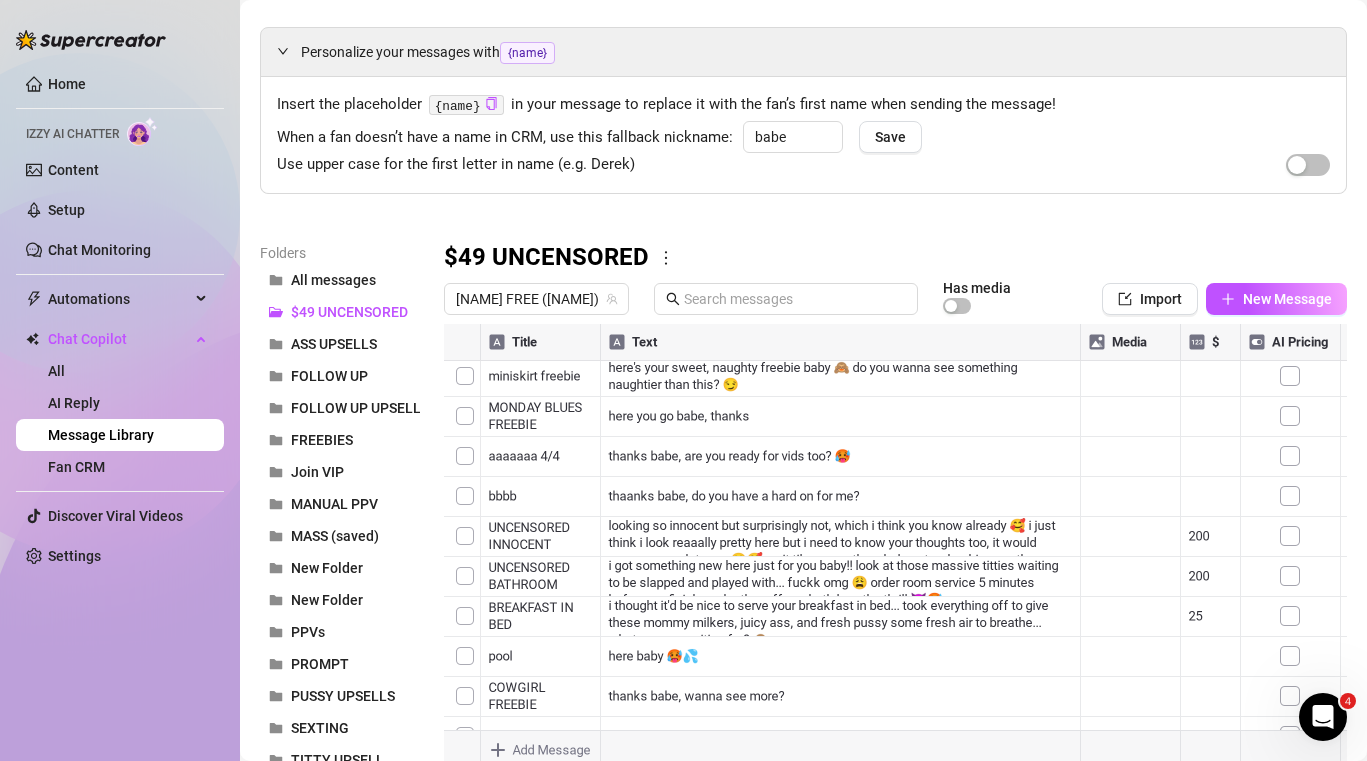click at bounding box center (895, 547) 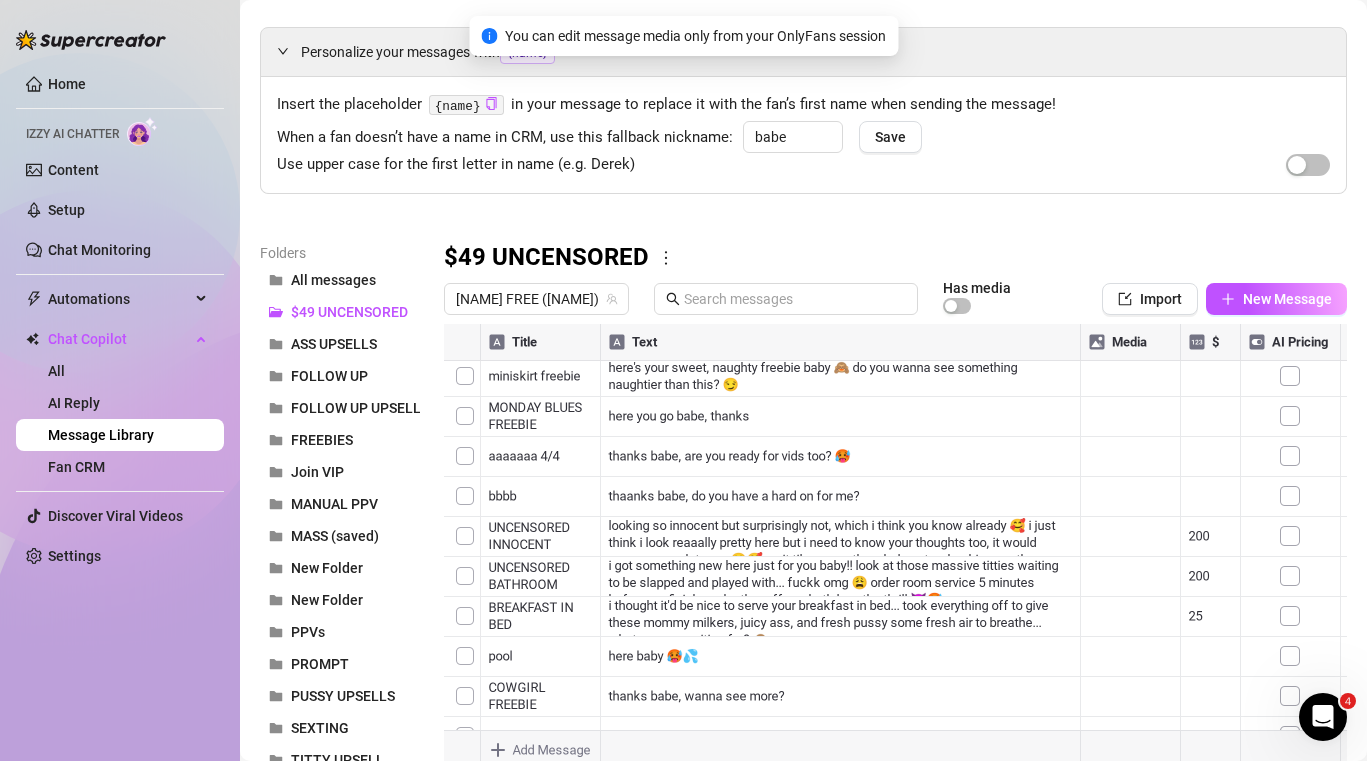 click at bounding box center (895, 547) 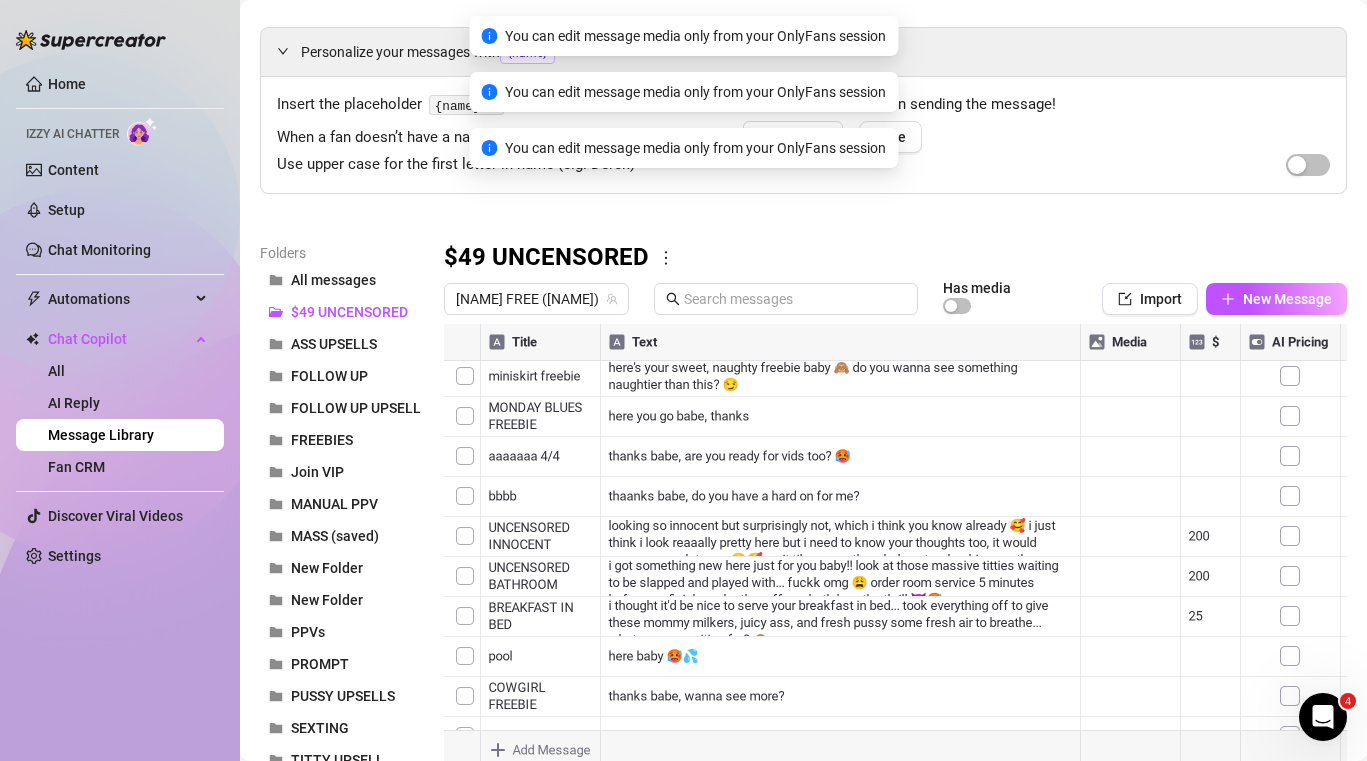 click at bounding box center [895, 547] 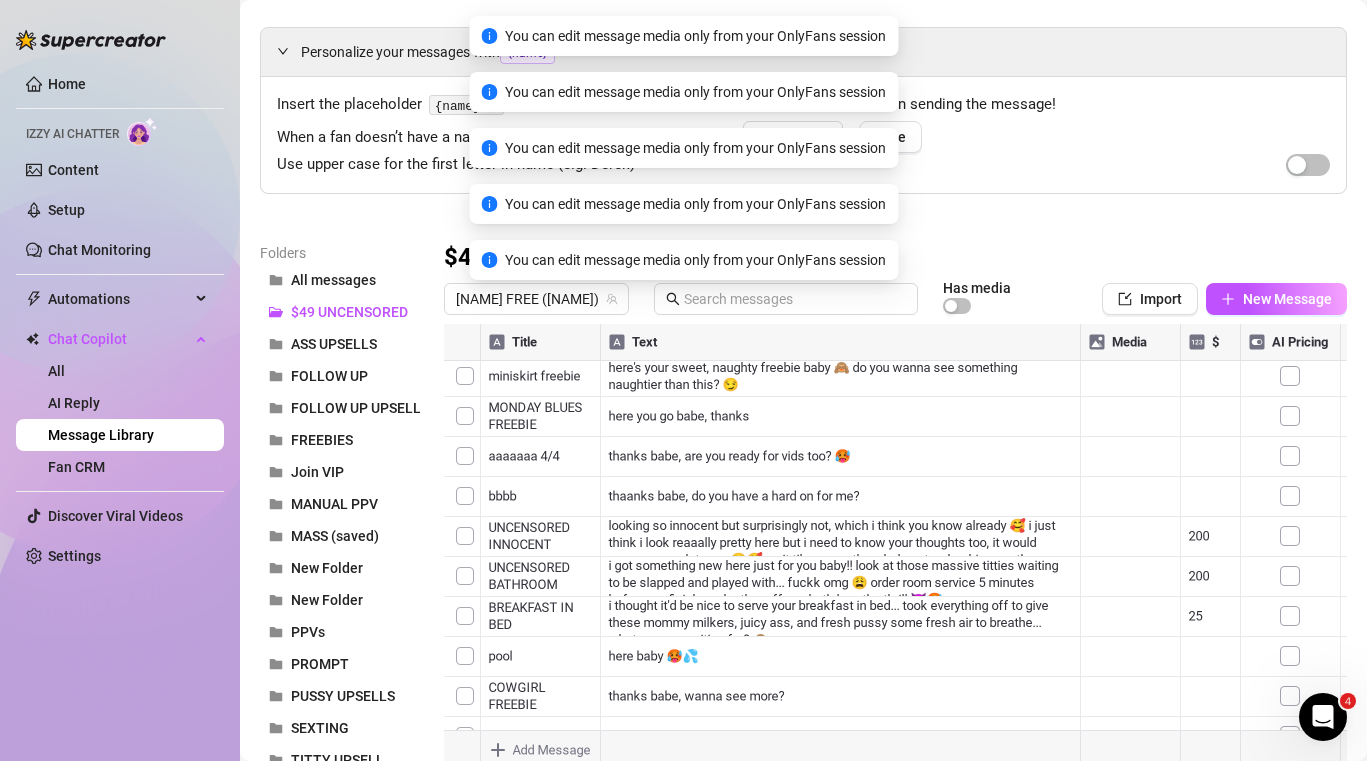 scroll, scrollTop: 107, scrollLeft: 0, axis: vertical 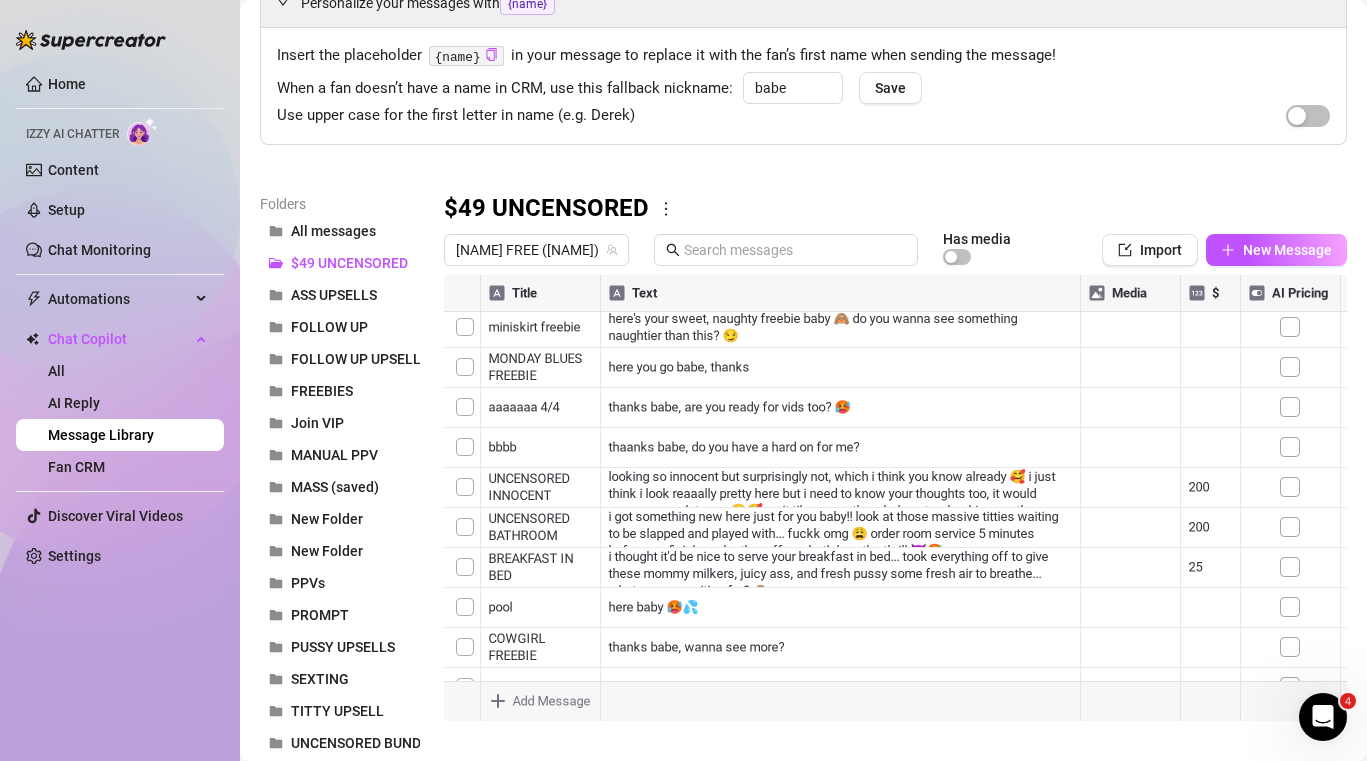 click at bounding box center (895, 498) 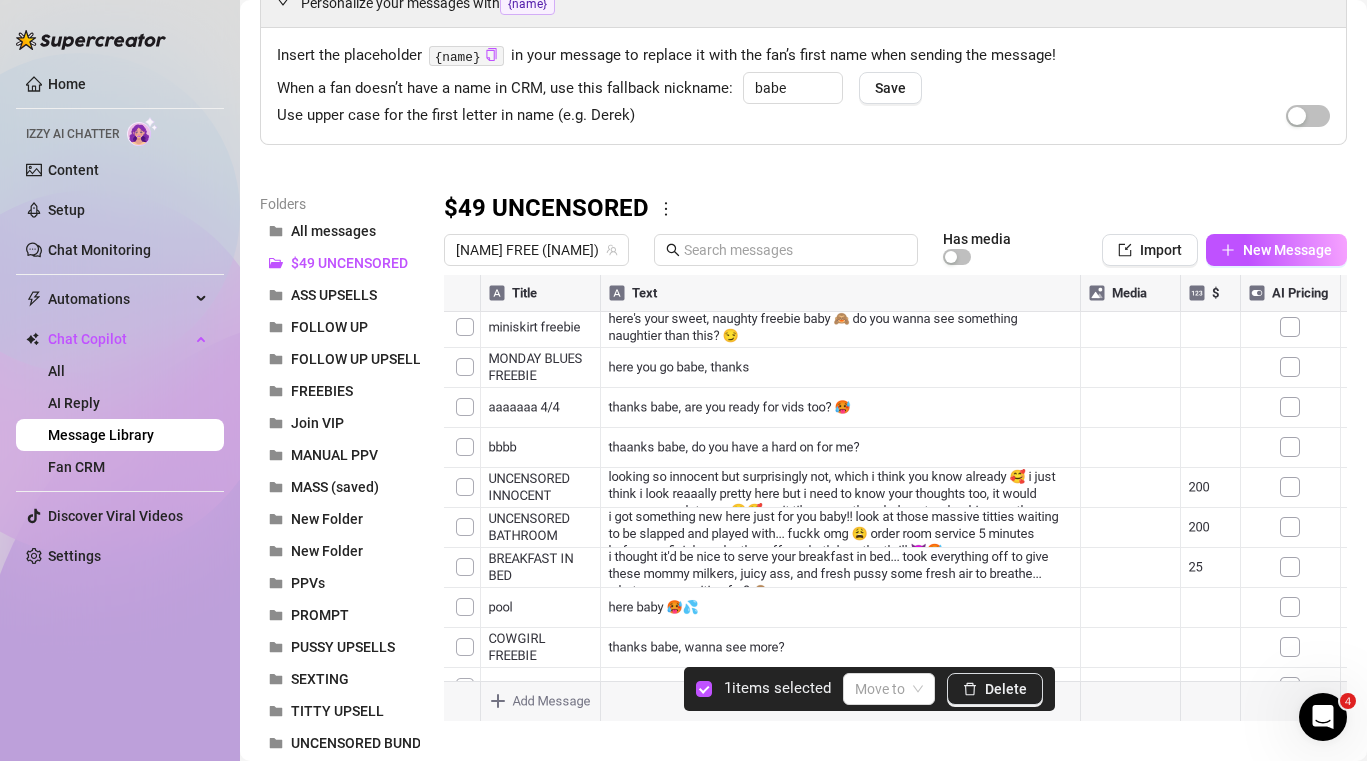click at bounding box center (895, 498) 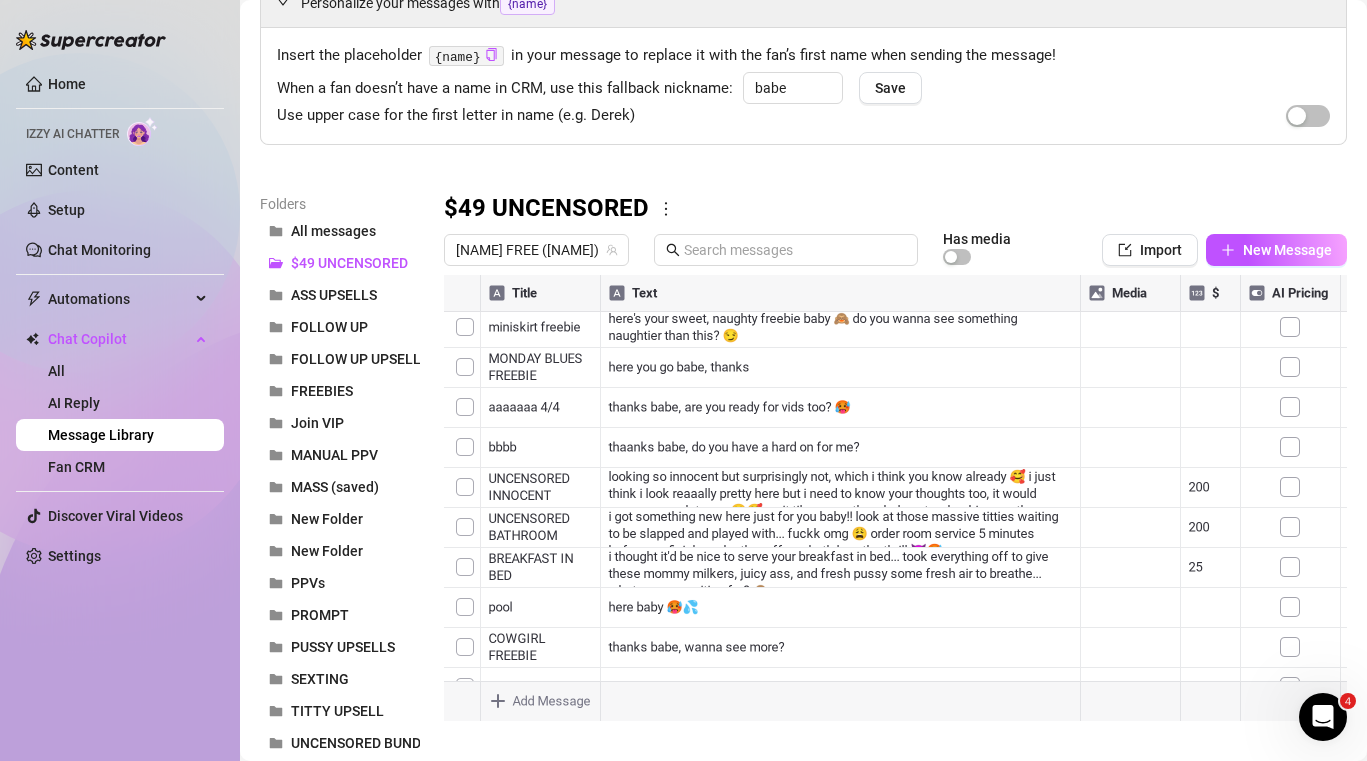 click at bounding box center (895, 498) 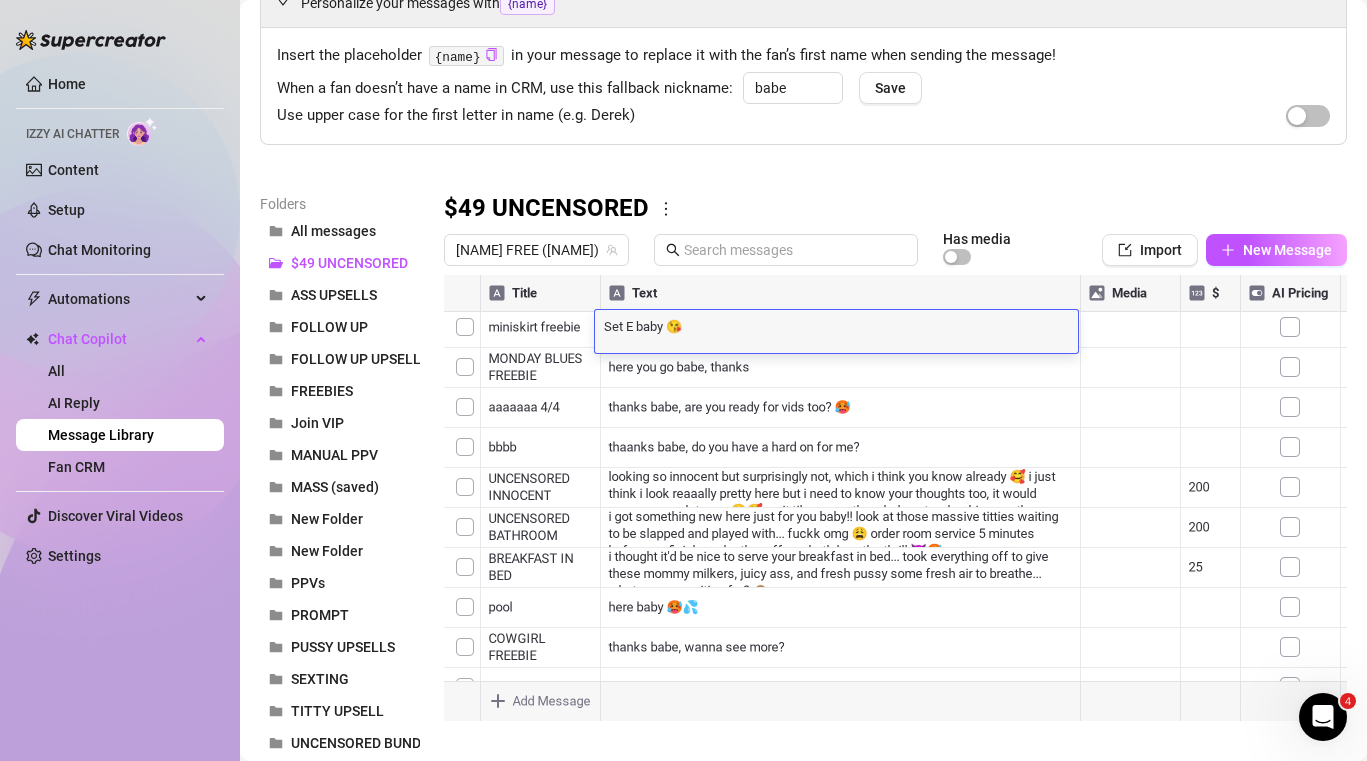 scroll, scrollTop: 0, scrollLeft: 0, axis: both 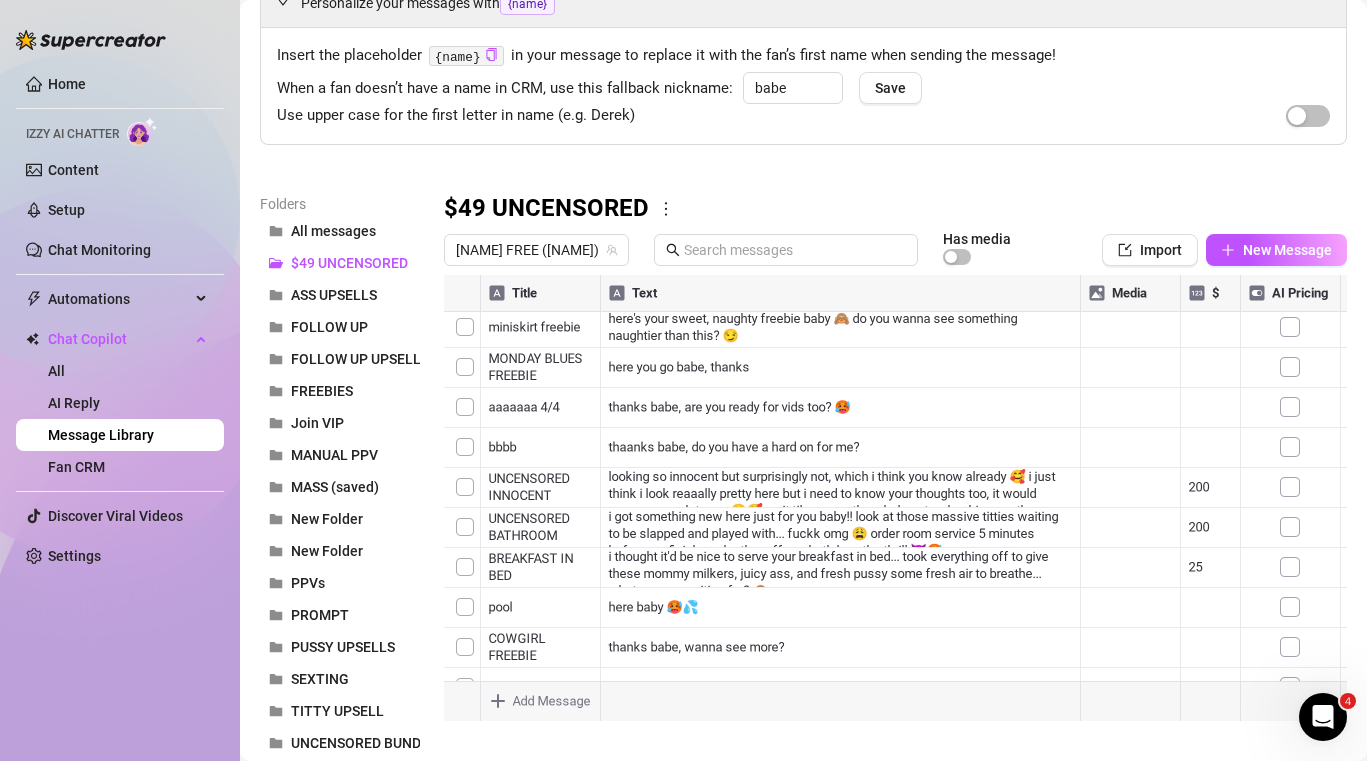 click at bounding box center [895, 498] 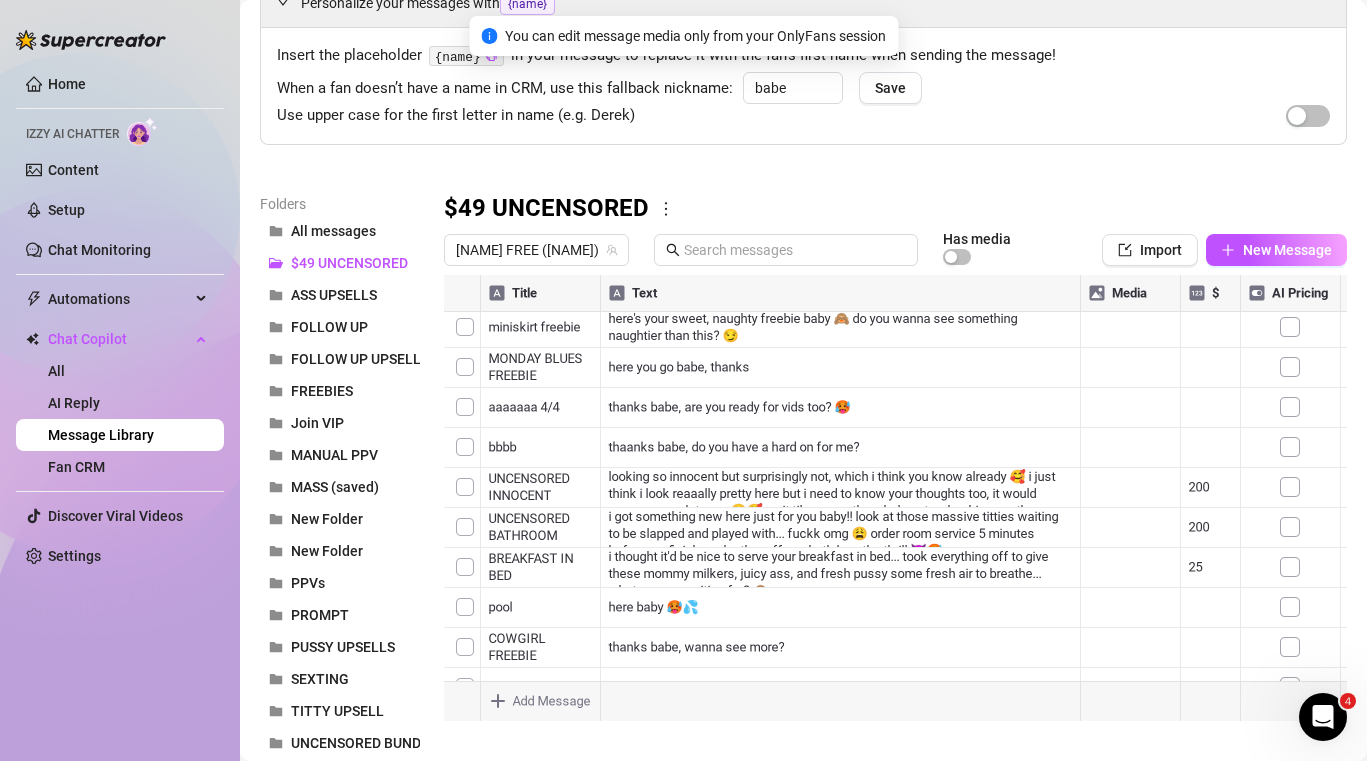 click at bounding box center [895, 498] 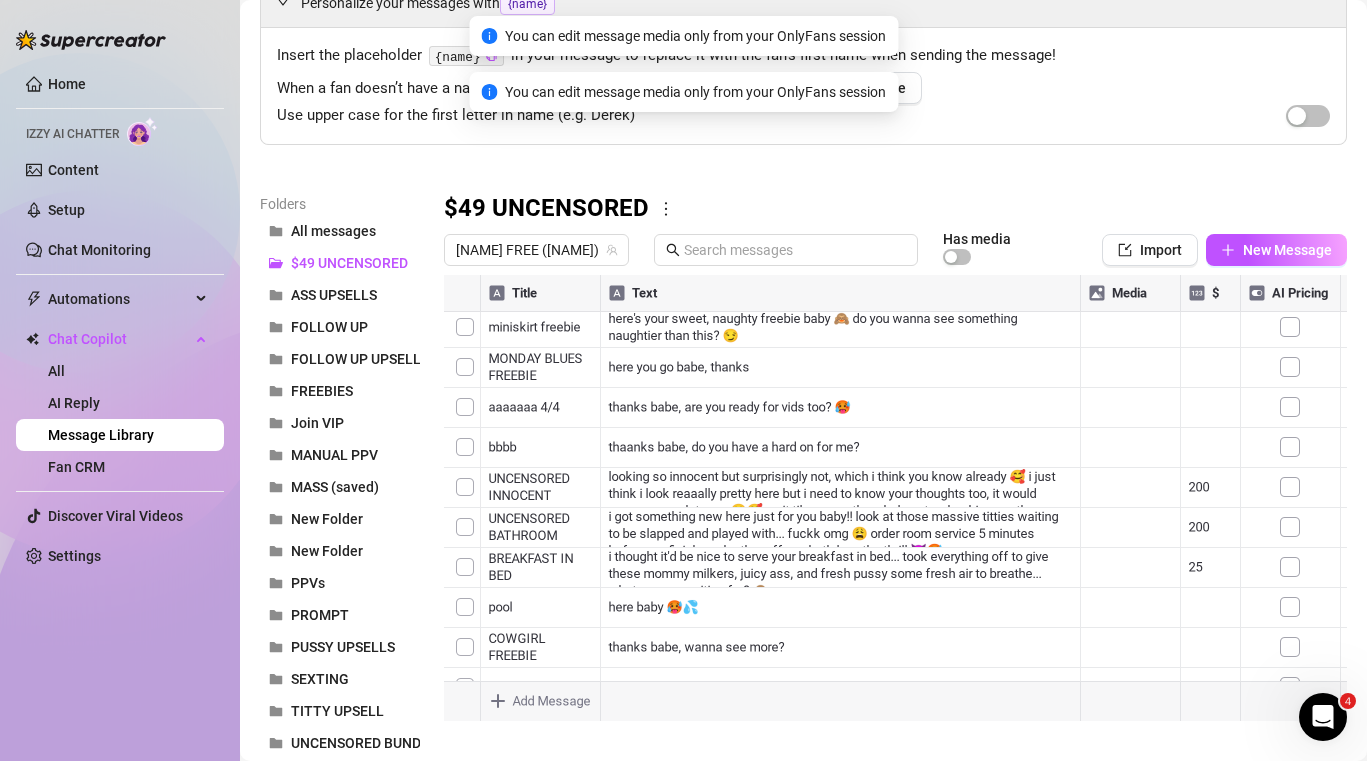 click at bounding box center (895, 498) 